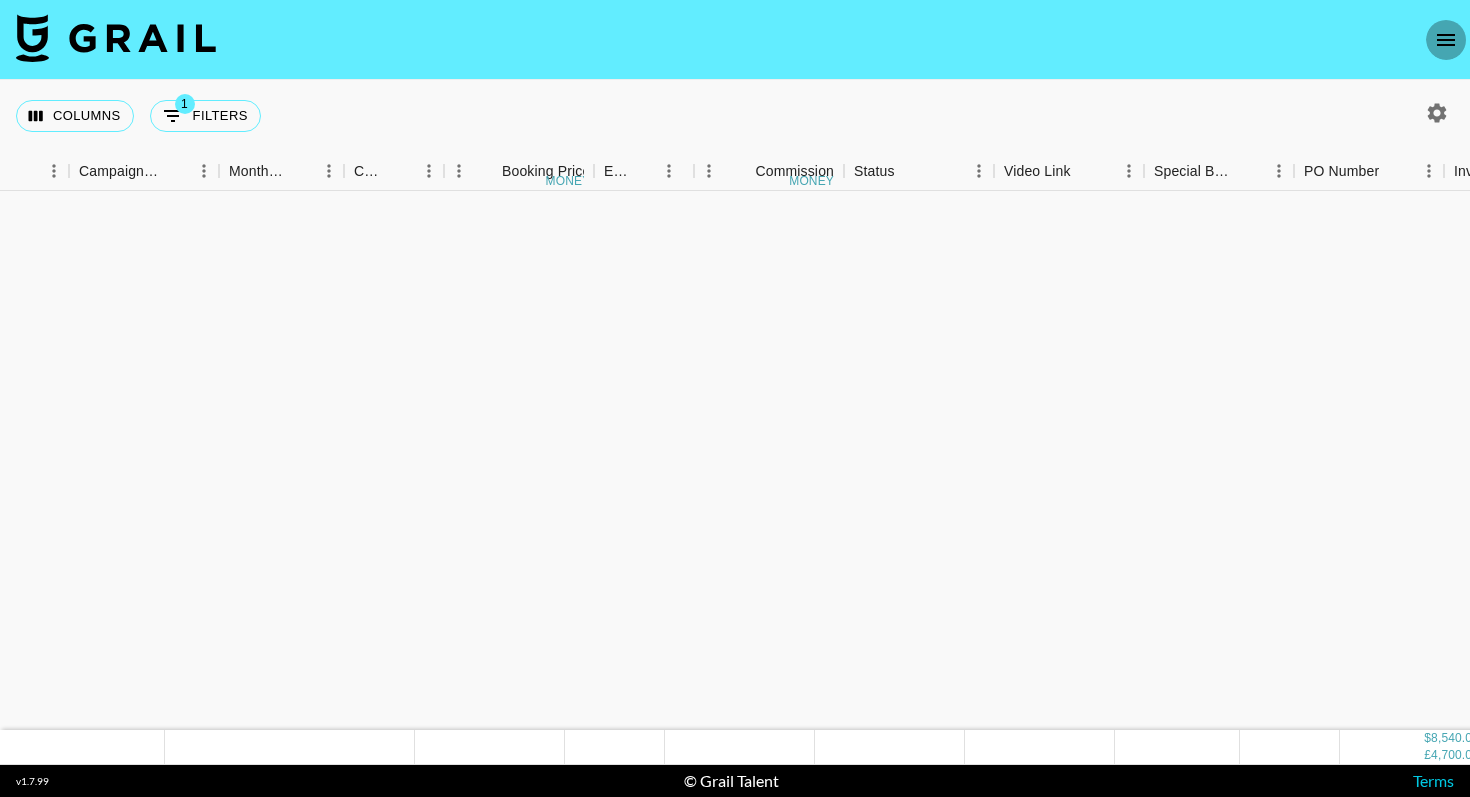 scroll, scrollTop: 0, scrollLeft: 0, axis: both 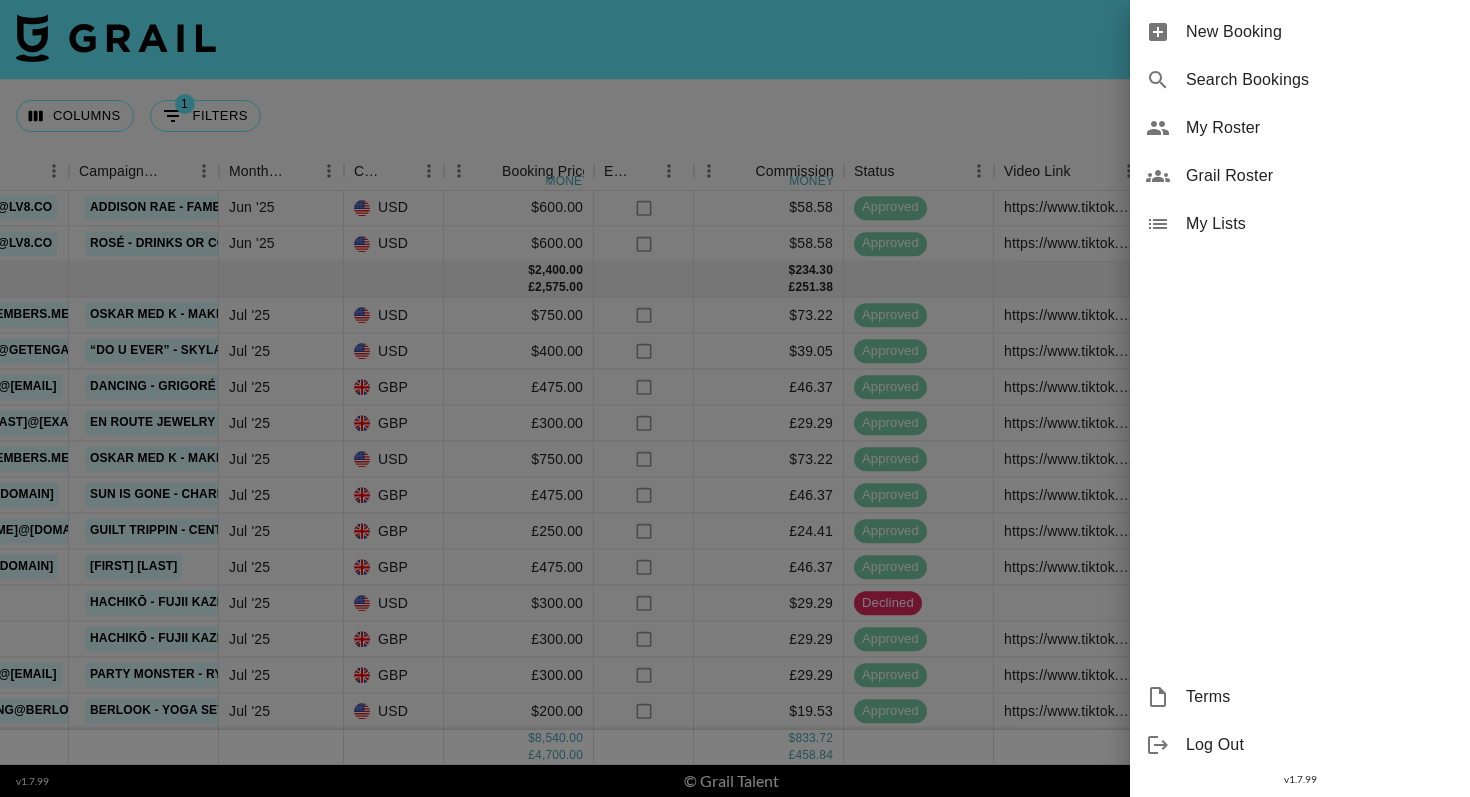 click on "New Booking" at bounding box center [1320, 32] 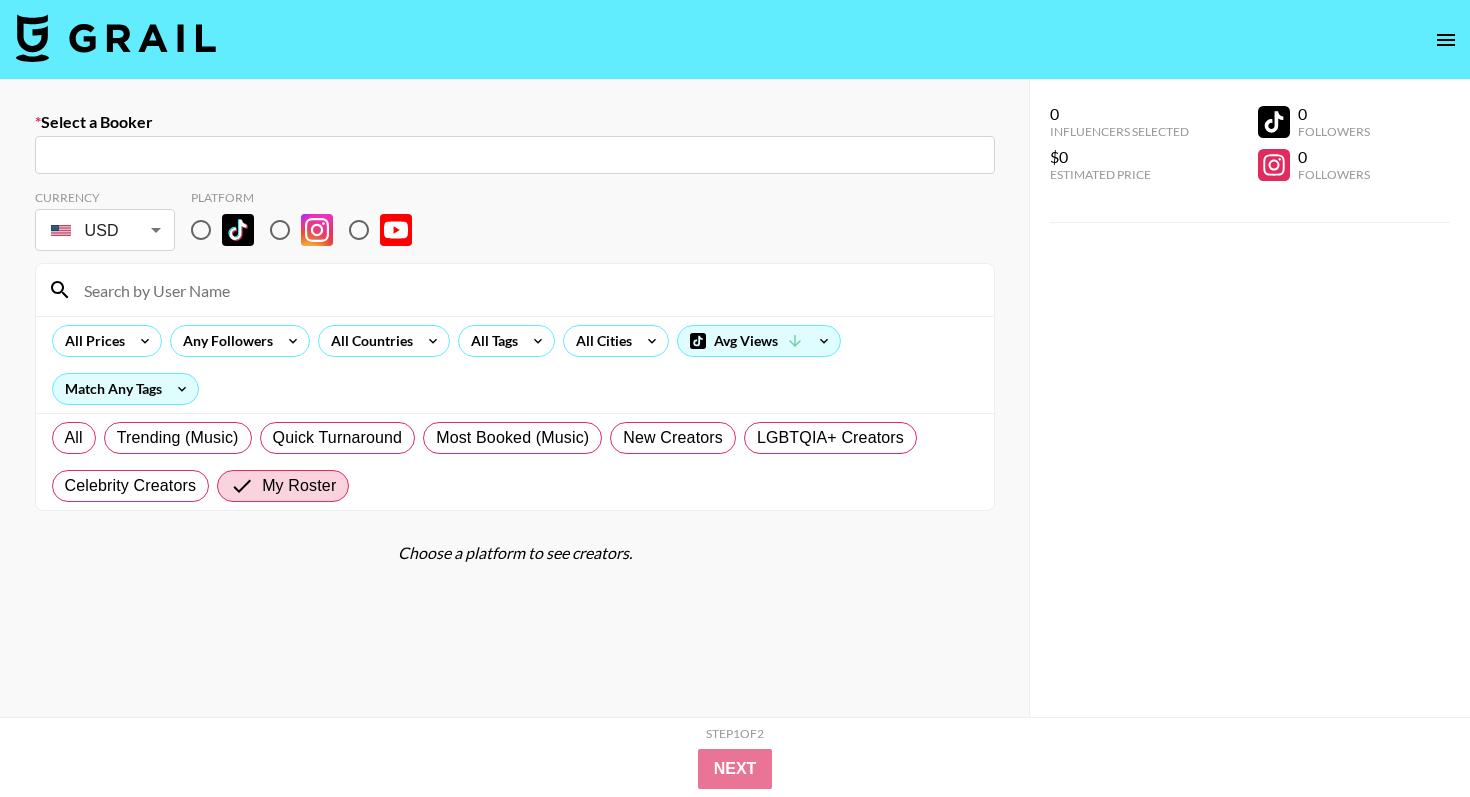 click at bounding box center [515, 155] 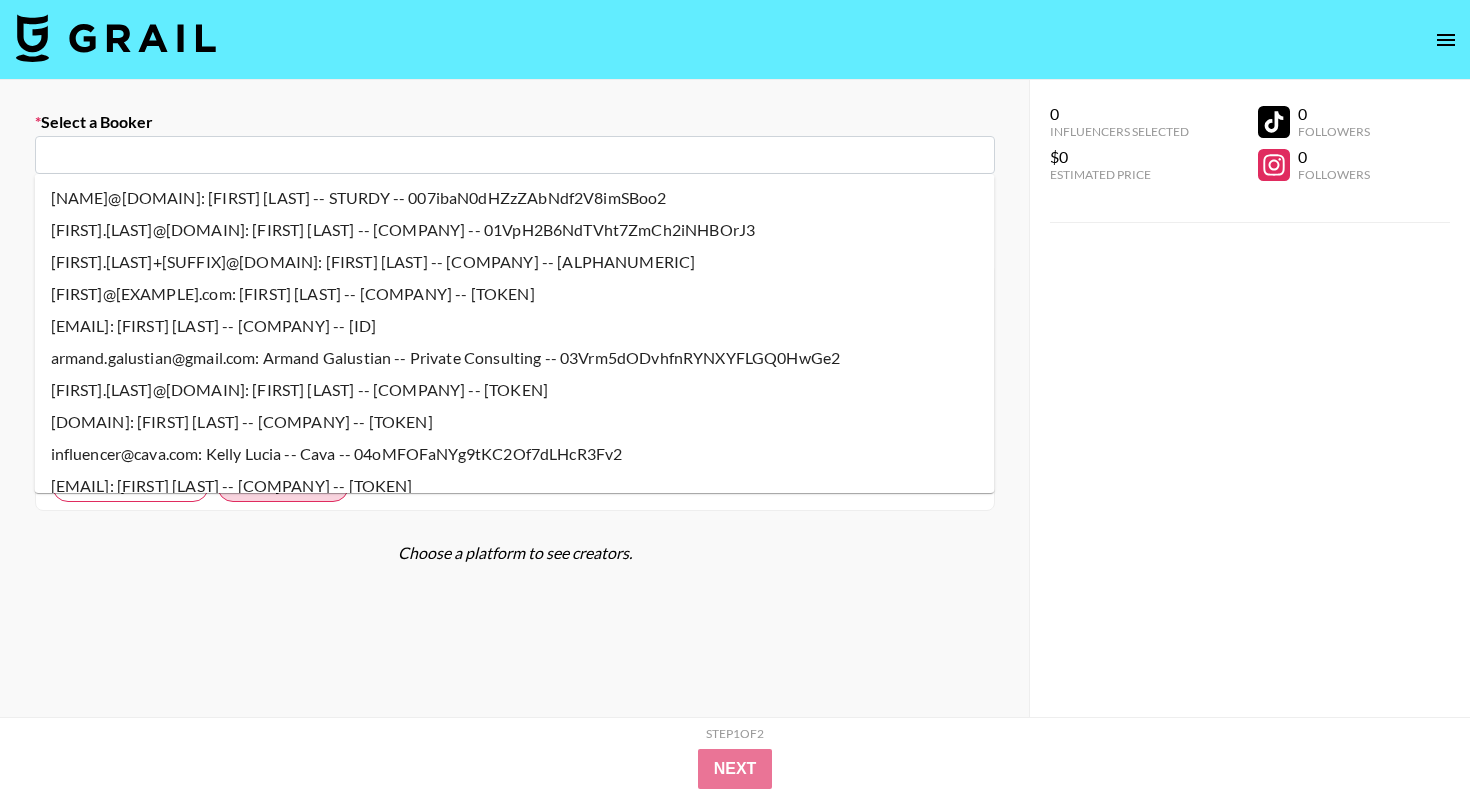 type on "invoices@thisisround.com: Round Campaigns -- Round -- 3mOyGf2GxhcsmBM0dPpEKiERCk52" 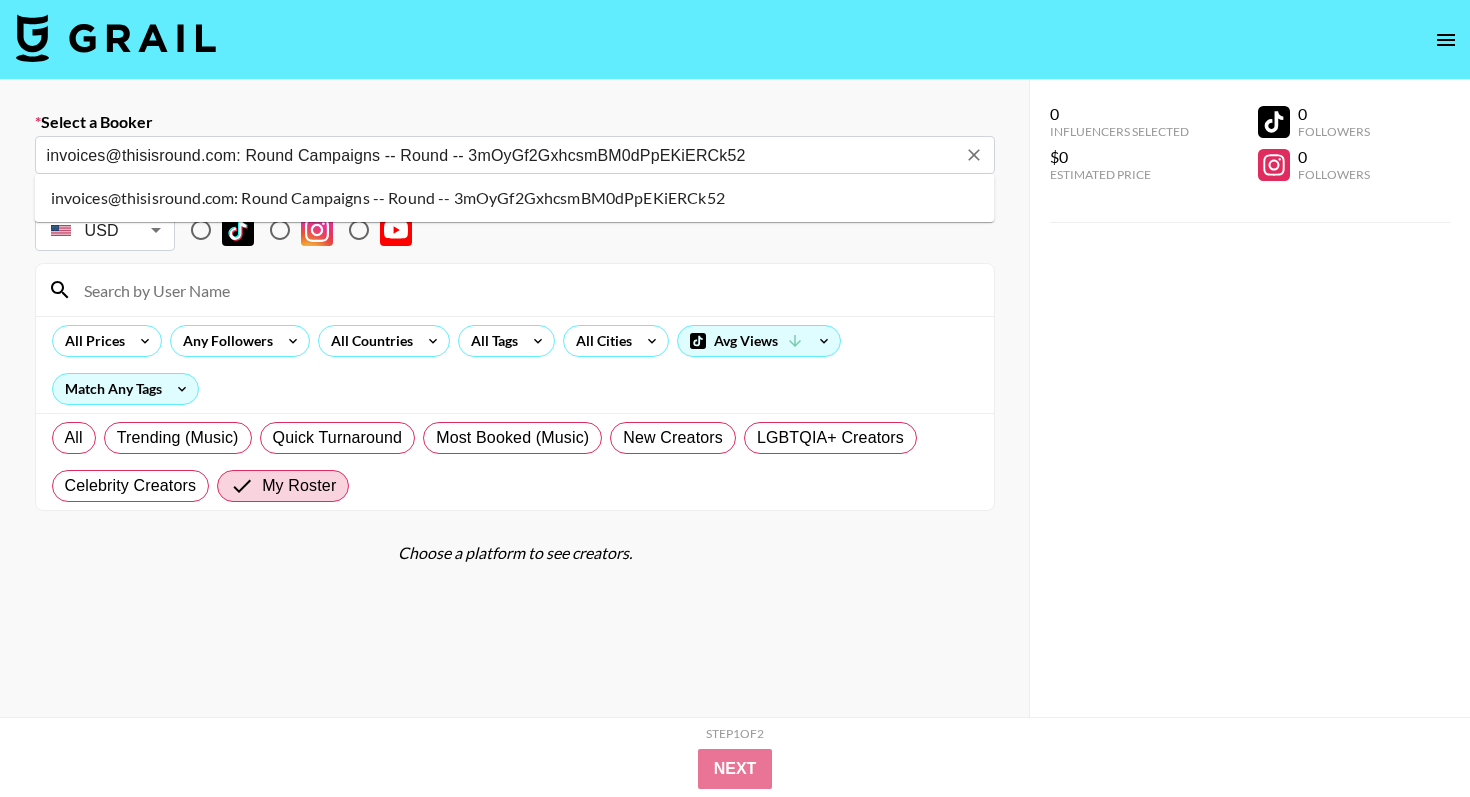 click on "invoices@thisisround.com: Round Campaigns -- Round -- 3mOyGf2GxhcsmBM0dPpEKiERCk52" at bounding box center (515, 198) 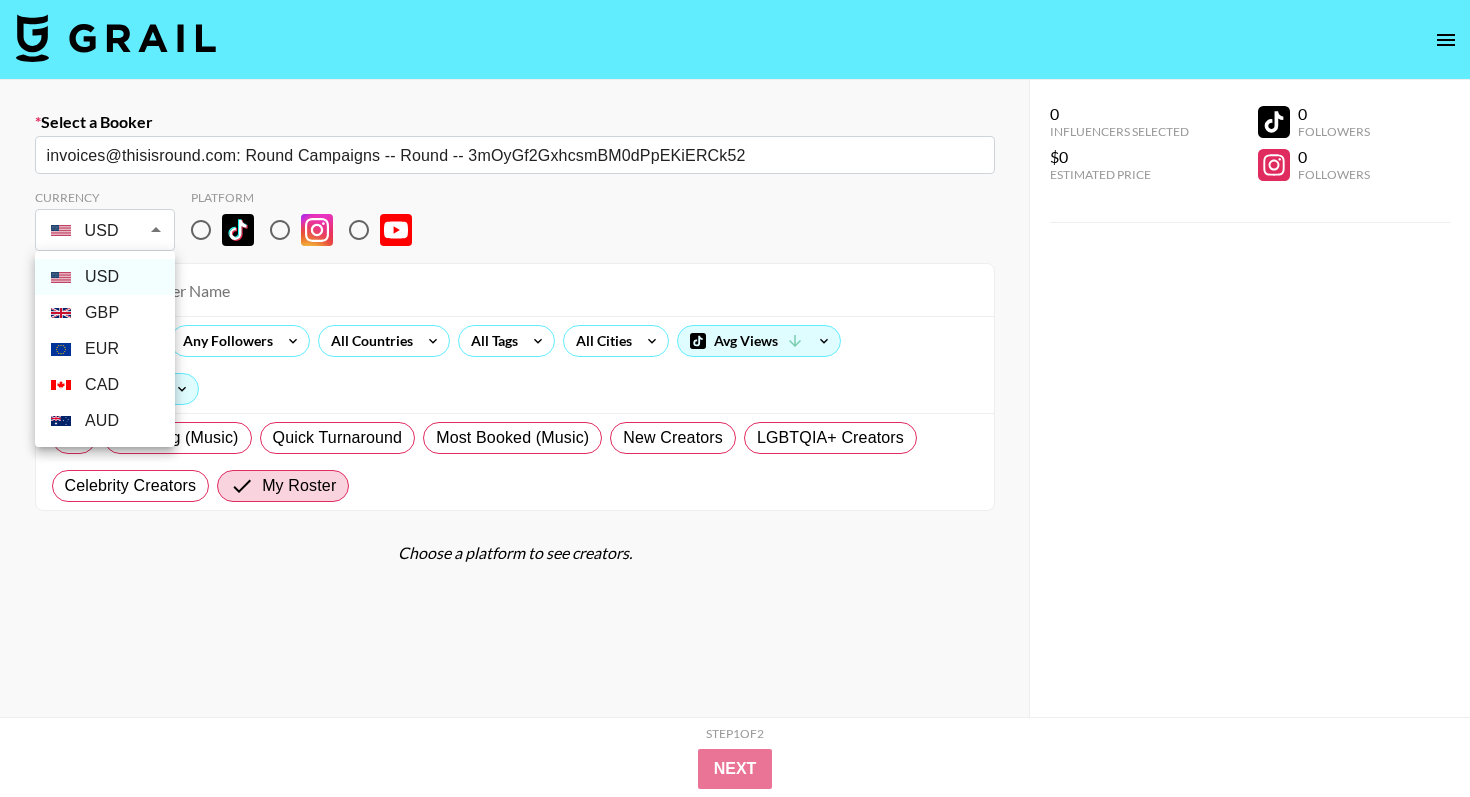 click on "Select a Booker [EMAIL] -- Round -- 3mOyGf2GxhcsmBM0dPpEKiERCk52 ​ Currency USD USD ​ Platform All Prices Any Followers All Countries All Tags All Cities Avg Views Match Any Tags All Trending (Music) Quick Turnaround Most Booked (Music) New Creators LGBTQIA+ Creators Celebrity Creators My Roster Choose a platform to see creators. 0 Influencers Selected $0 Estimated Price 0 Followers 0 Followers 0 Influencers Selected $0 Estimated Price 0 Followers 0 Followers Step  1  of  2 View  Summary Next v 1.7.99 © Grail Talent Terms USD GBP EUR CAD AUD" at bounding box center (735, 469) 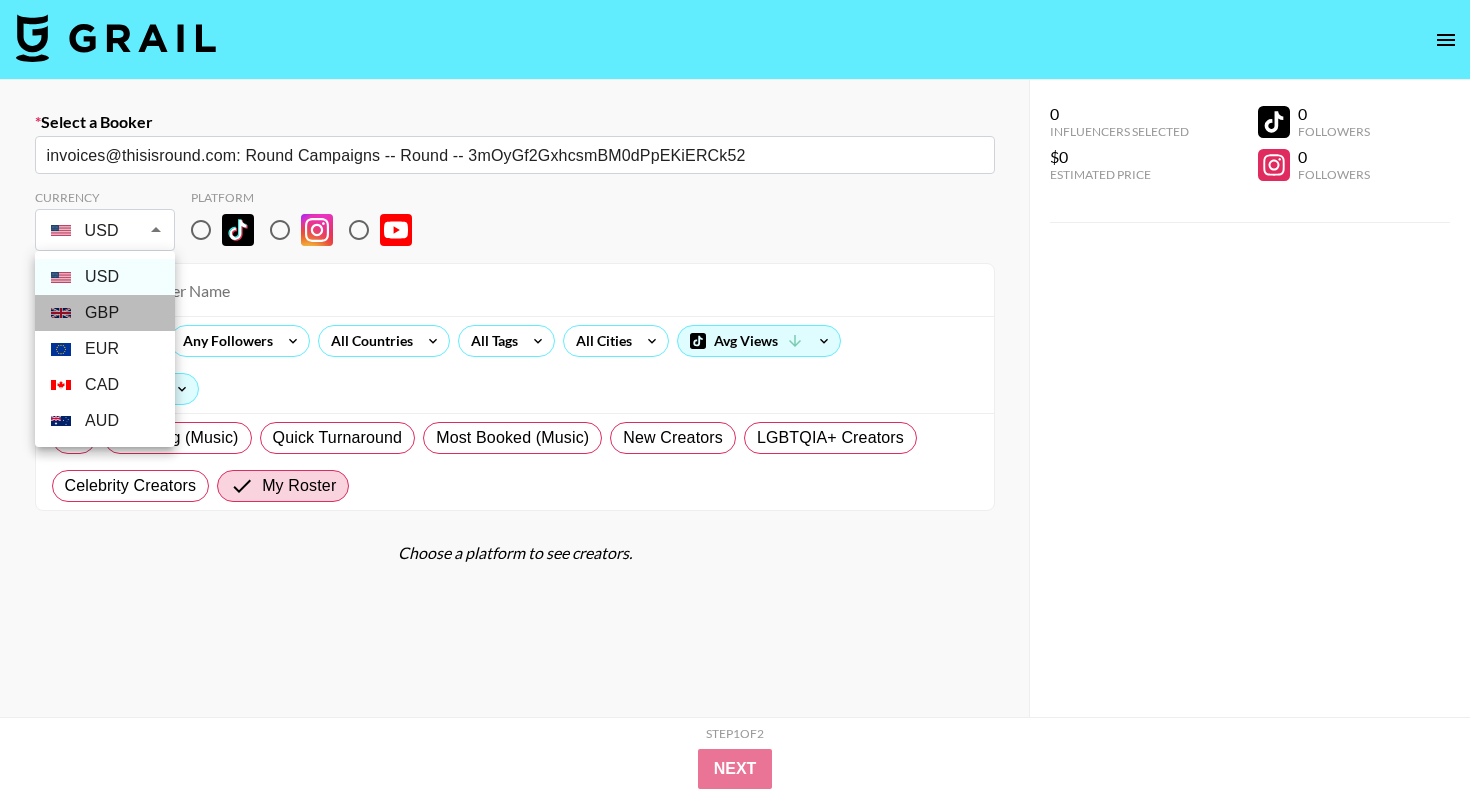 click on "GBP" at bounding box center [105, 313] 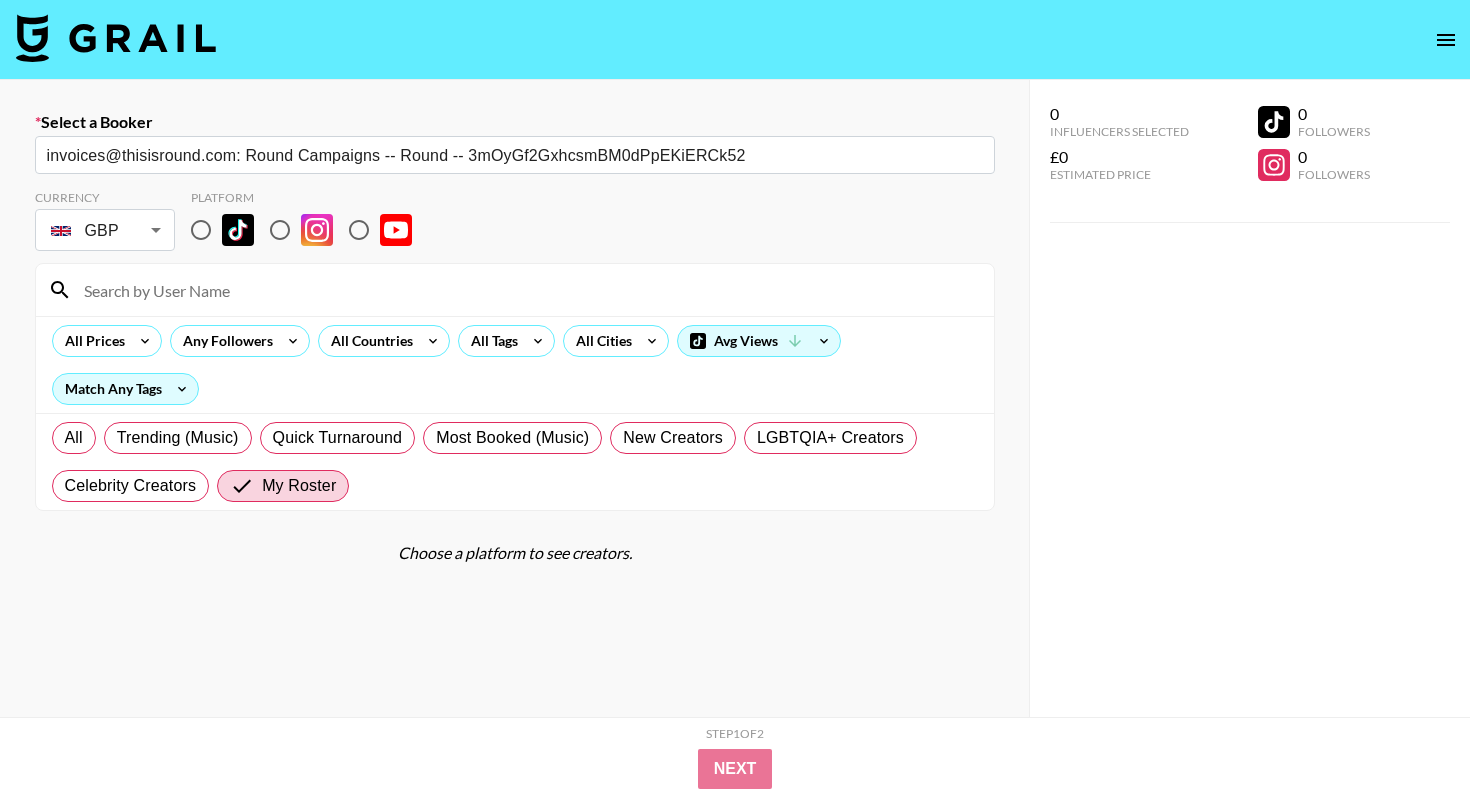 click at bounding box center (201, 230) 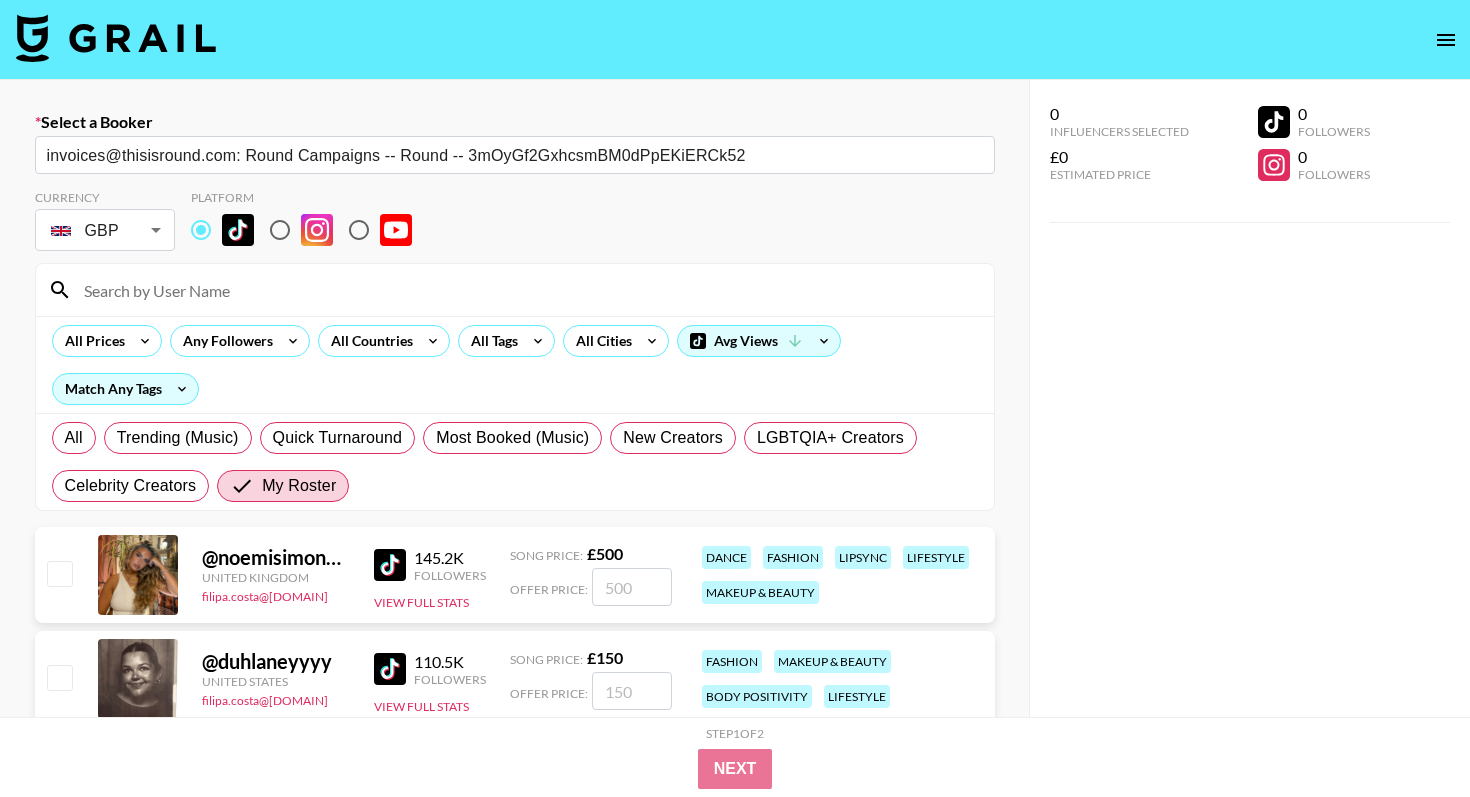 click at bounding box center (527, 290) 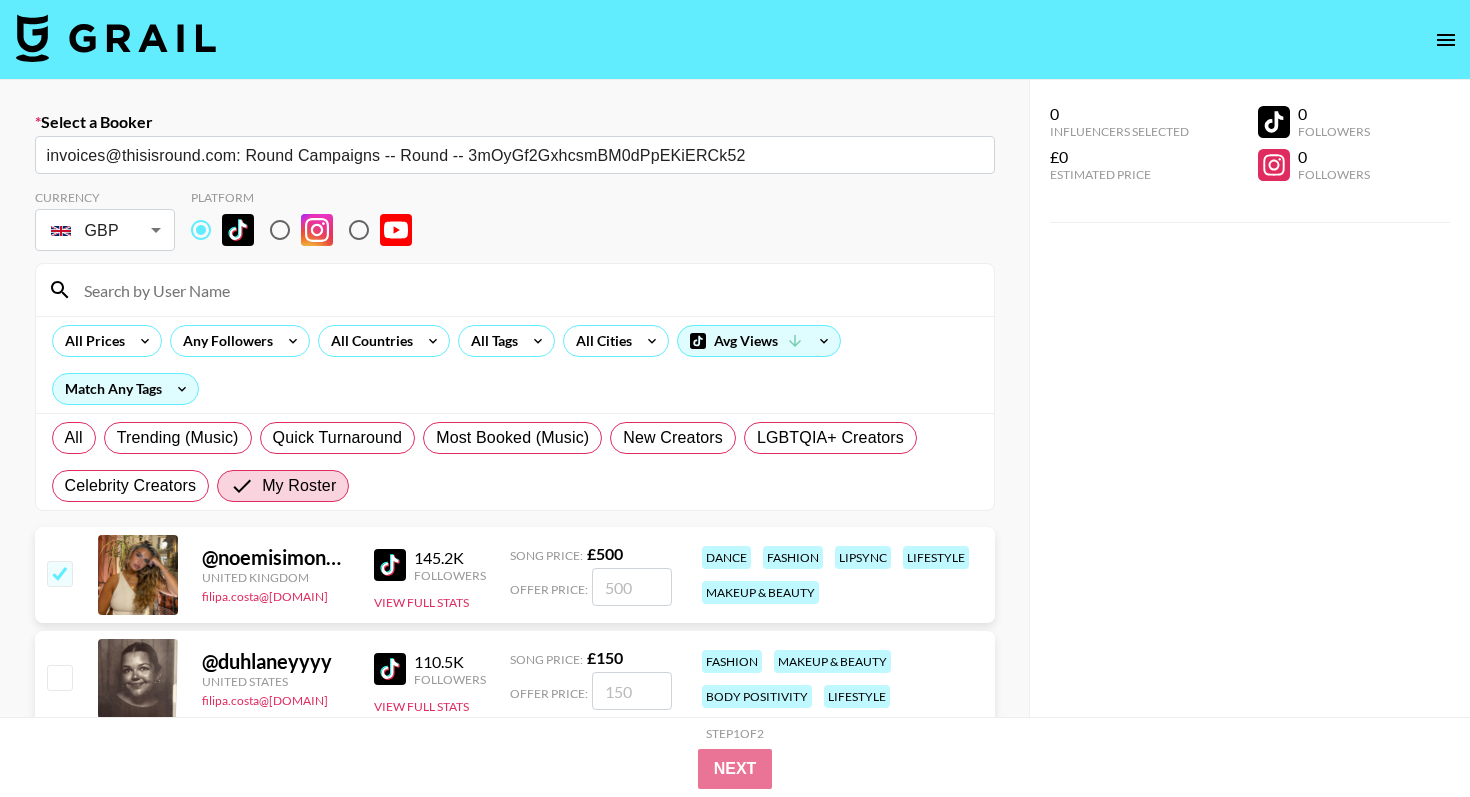 checkbox on "true" 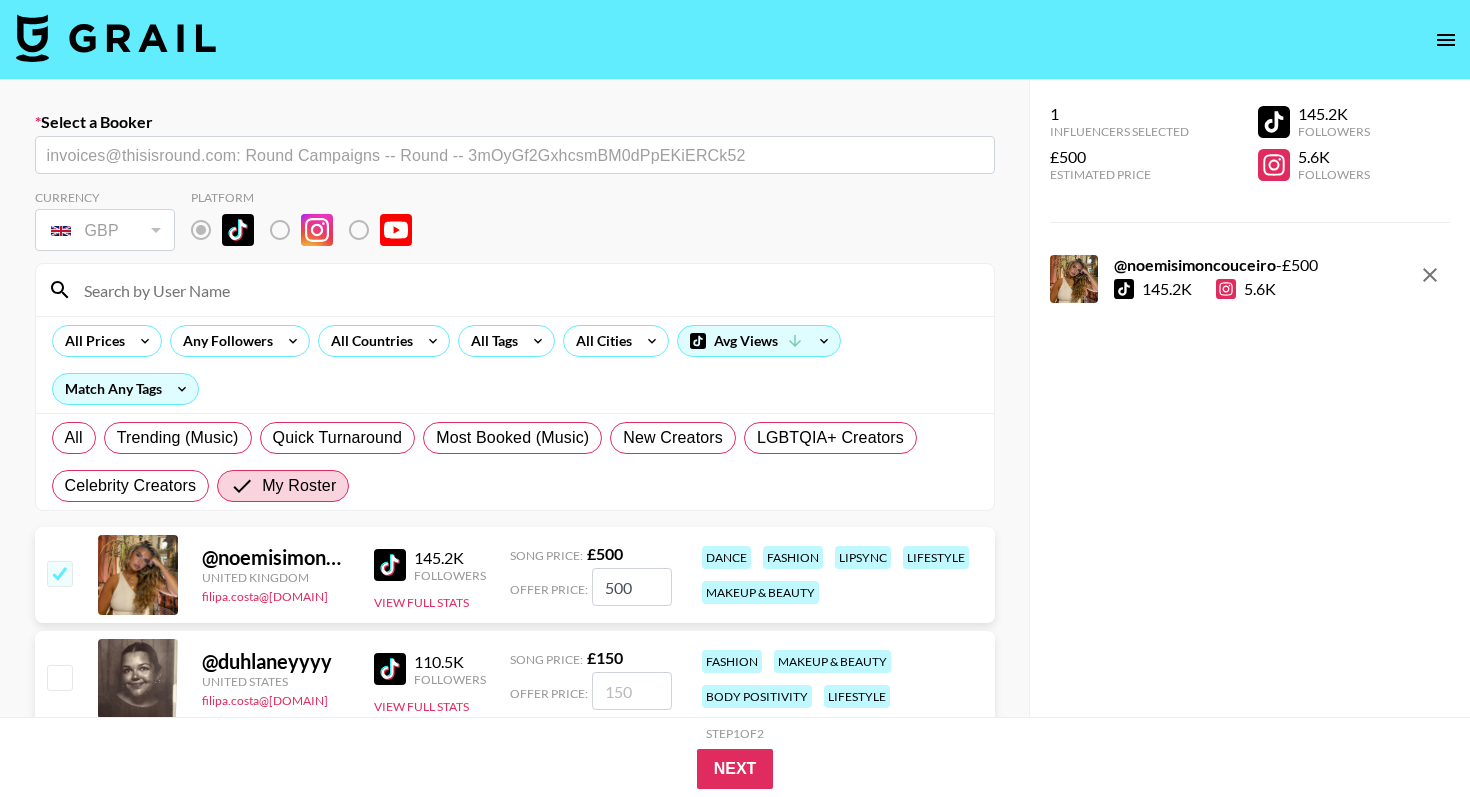drag, startPoint x: 641, startPoint y: 587, endPoint x: 510, endPoint y: 587, distance: 131 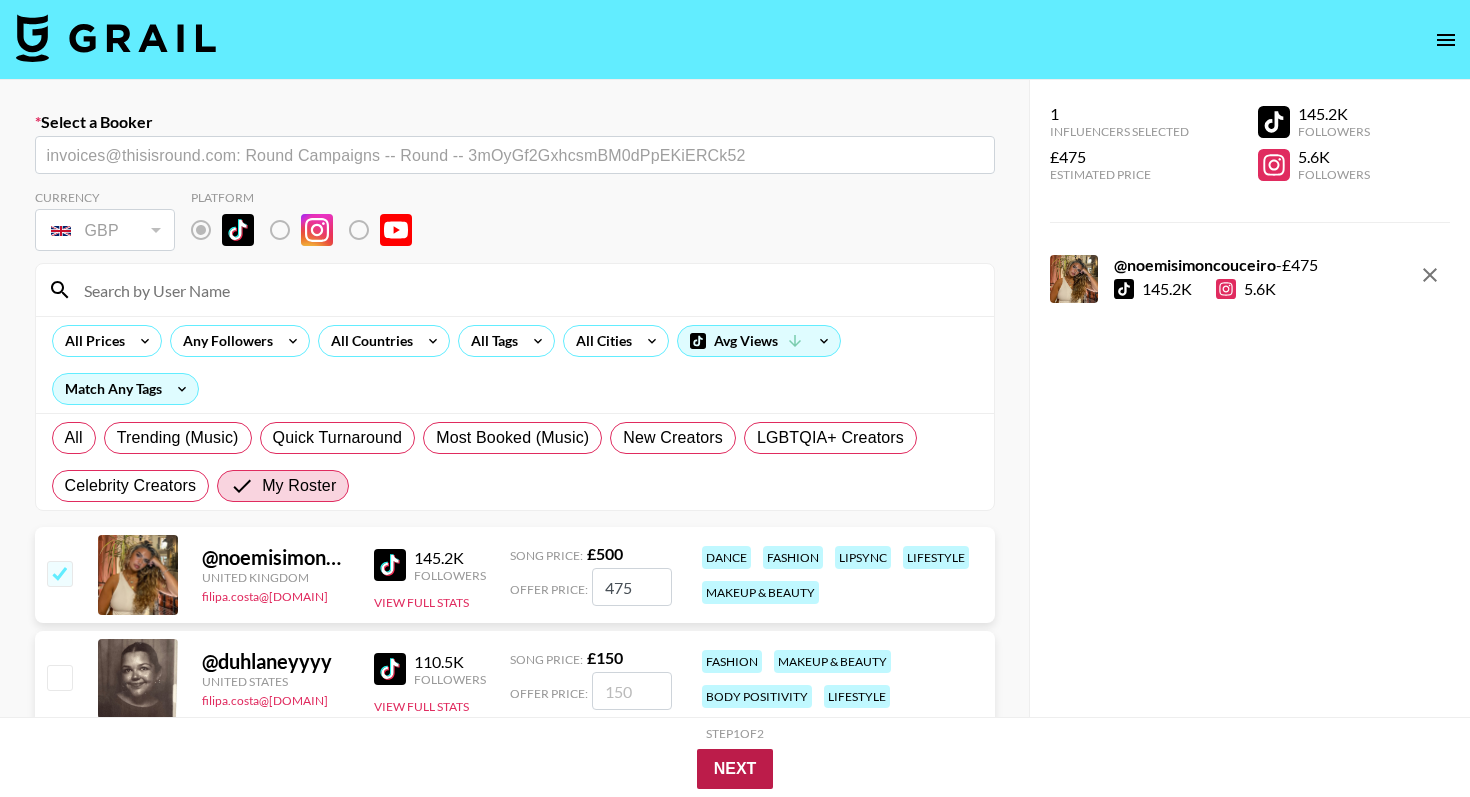 type on "475" 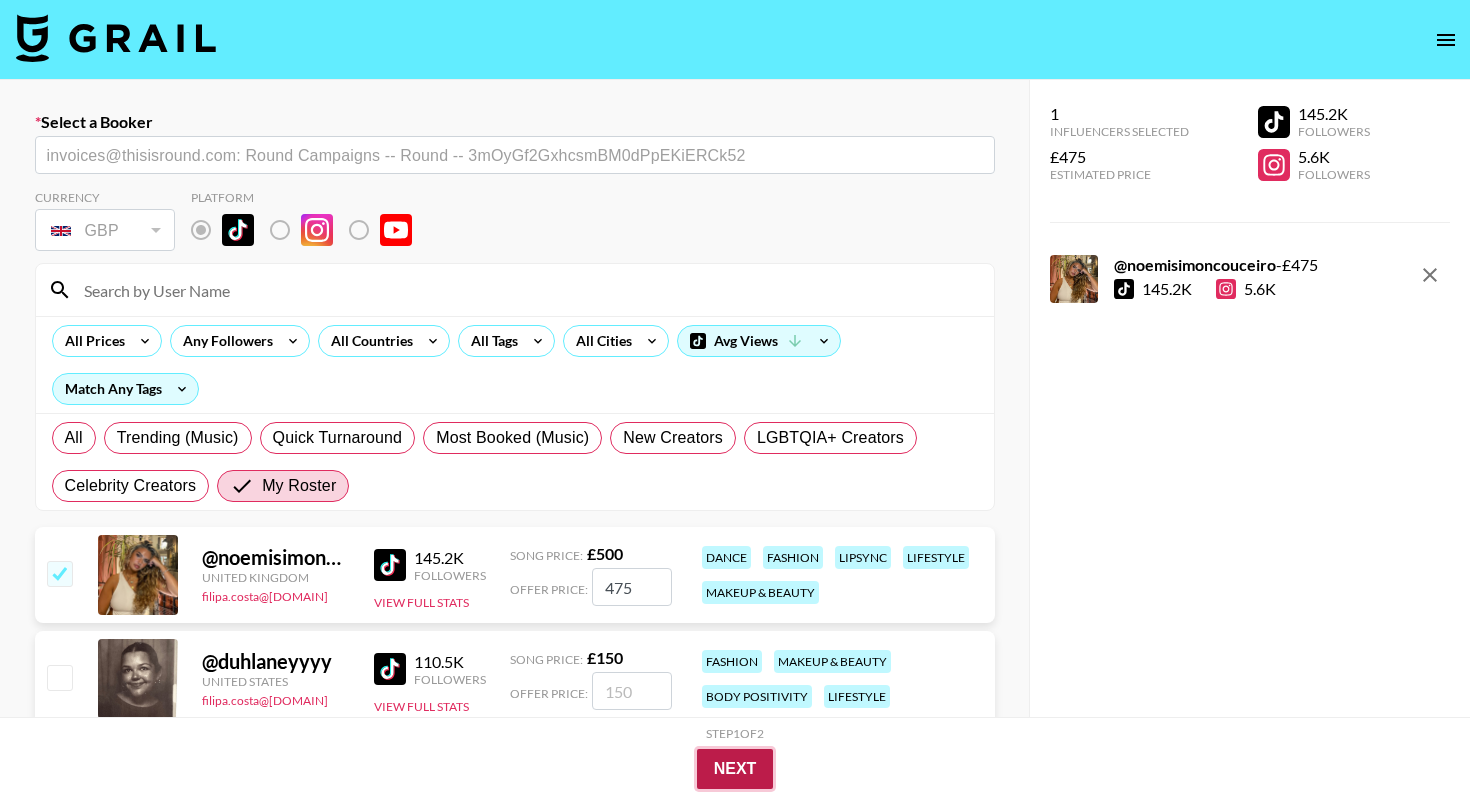 click on "Next" at bounding box center [735, 769] 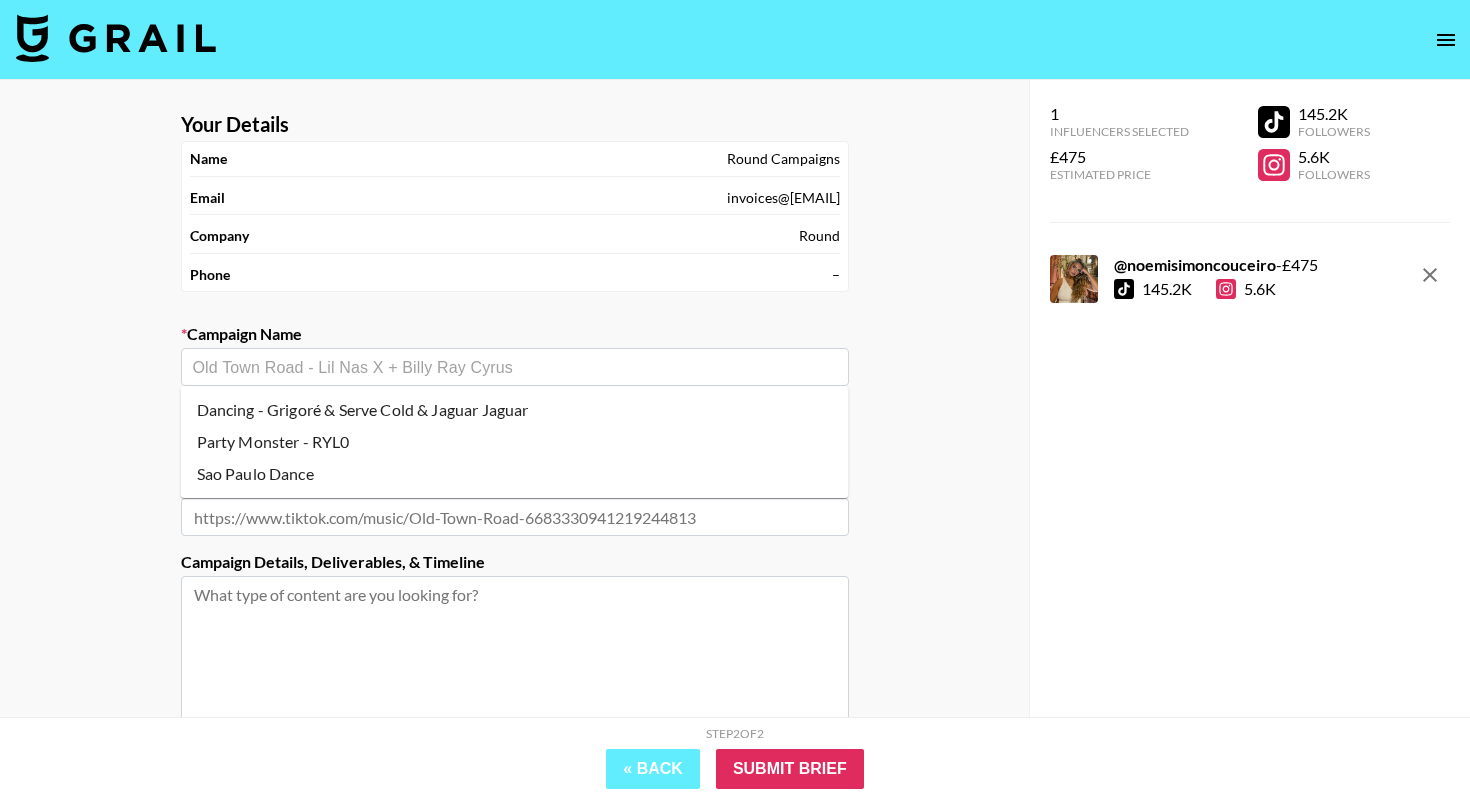 click at bounding box center (515, 367) 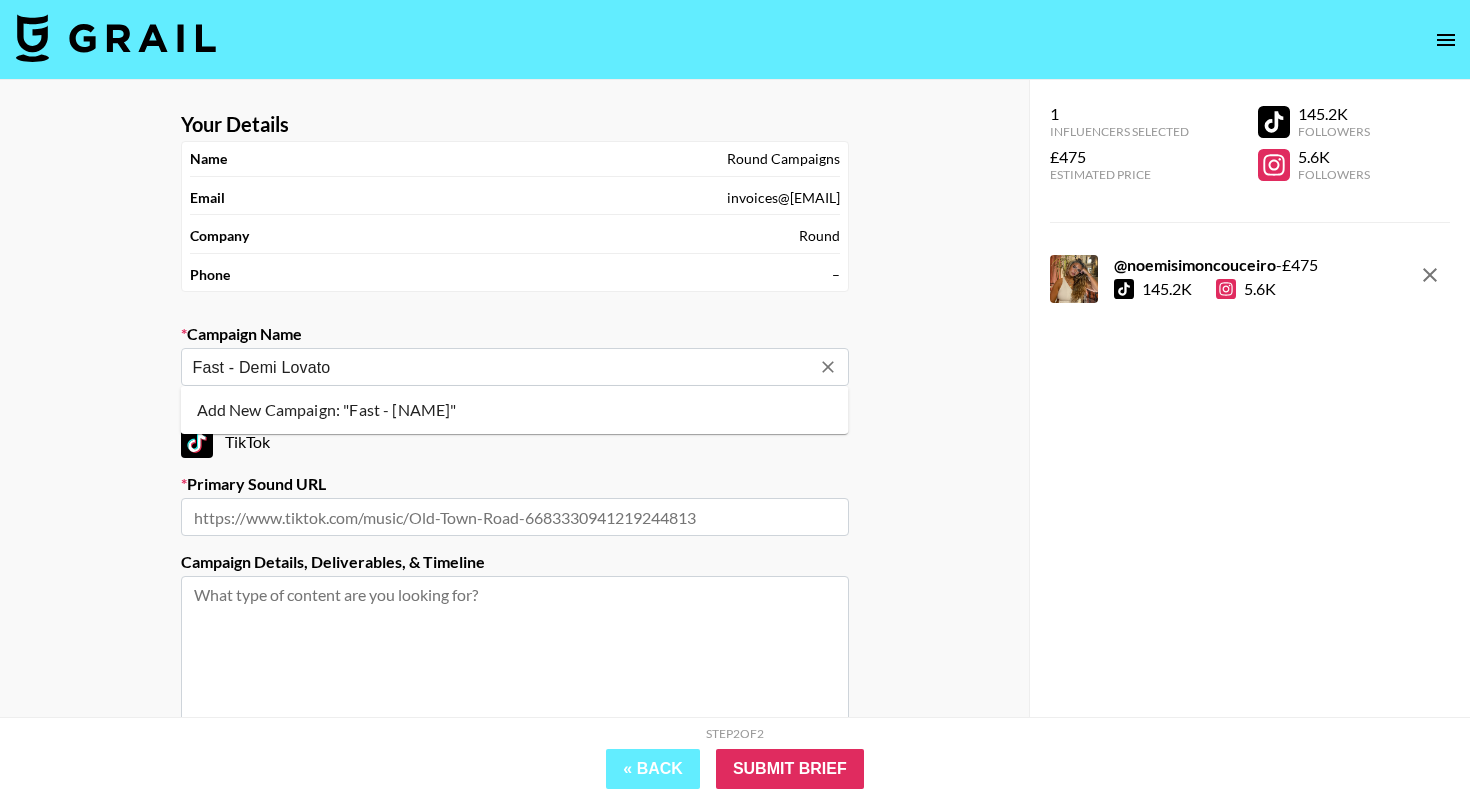 click on "Add New Campaign: "Fast - [NAME]"" at bounding box center [515, 410] 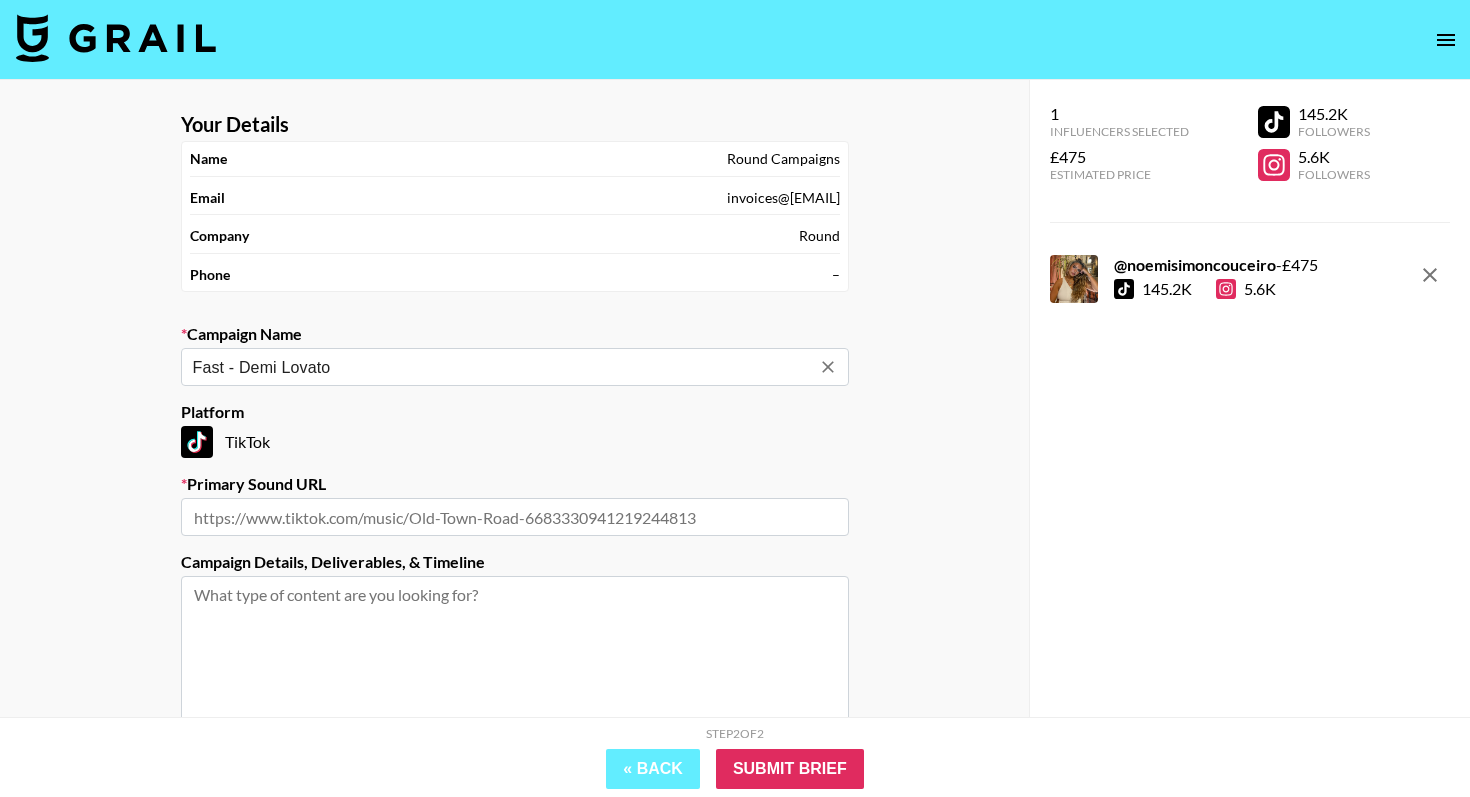 type on "Fast - Demi Lovato" 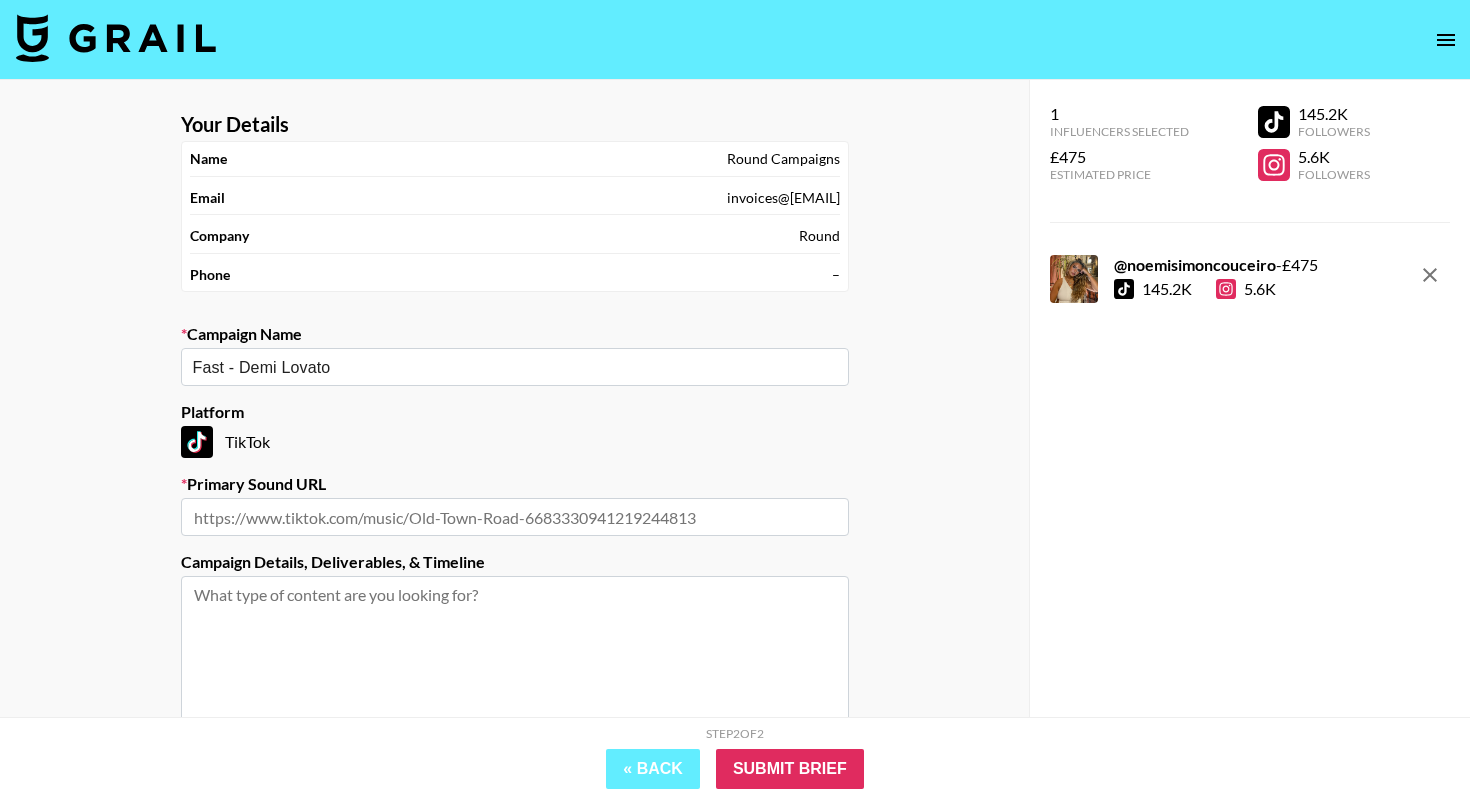 click at bounding box center (515, 517) 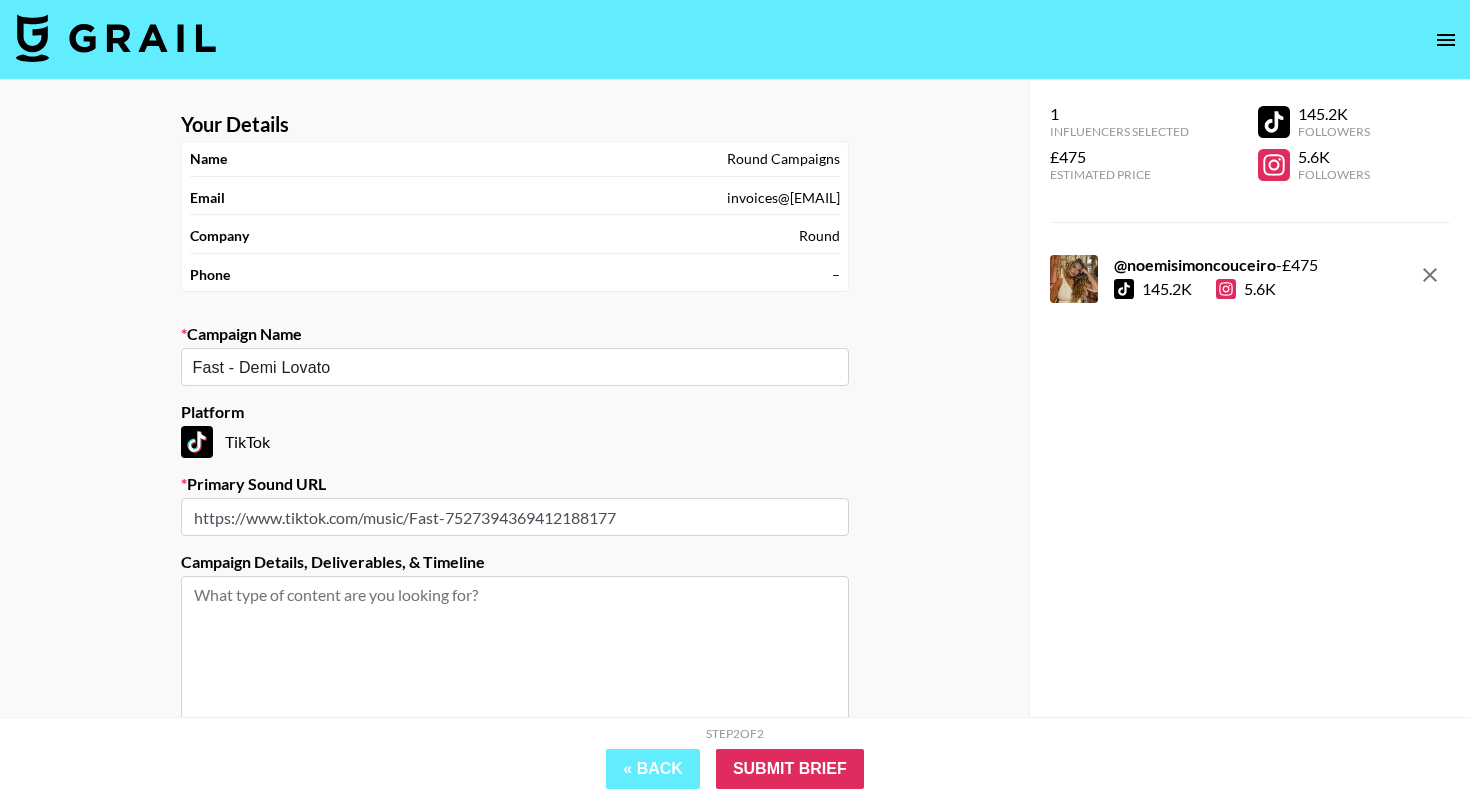 type on "https://www.tiktok.com/music/Fast-7527394369412188177" 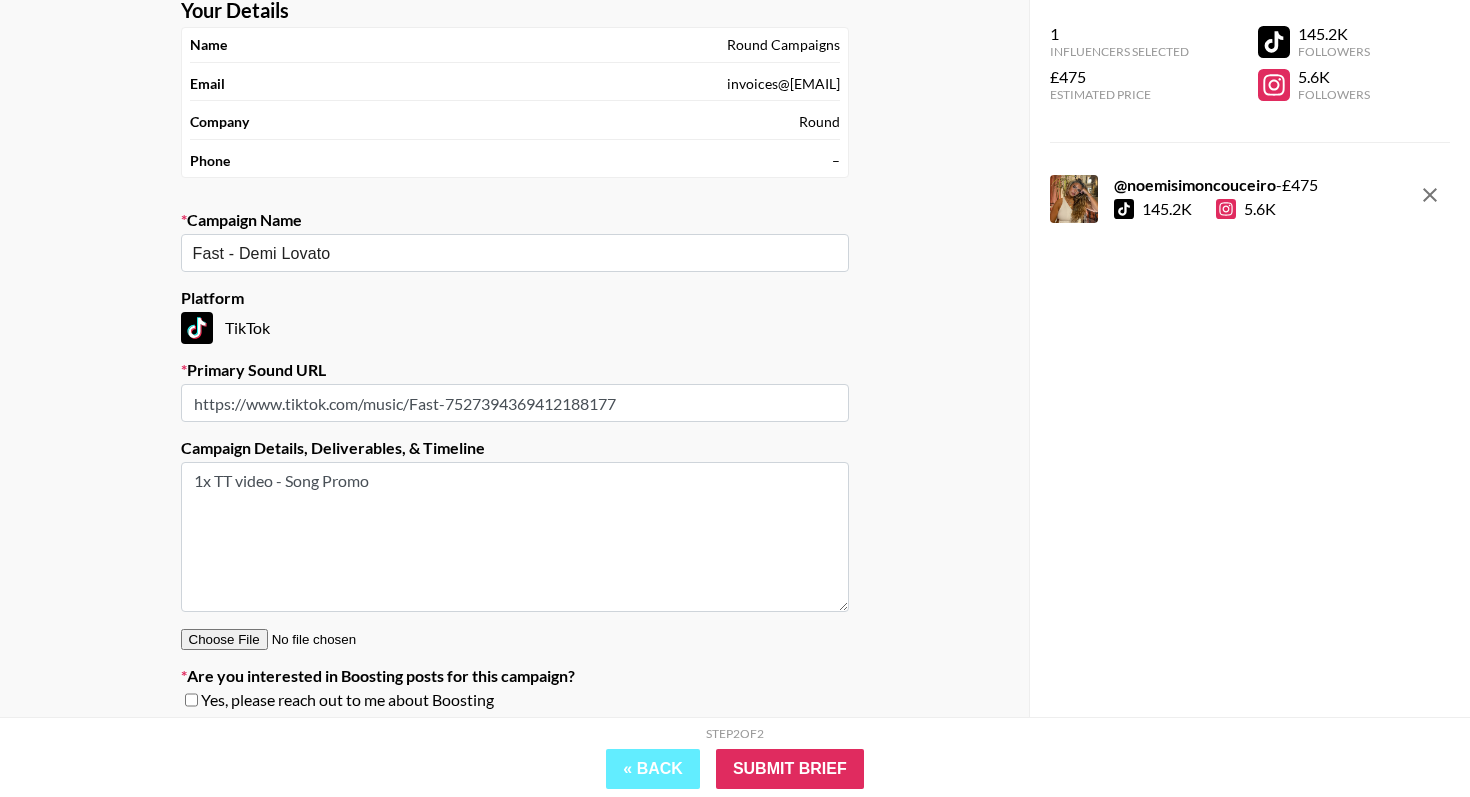 scroll, scrollTop: 164, scrollLeft: 0, axis: vertical 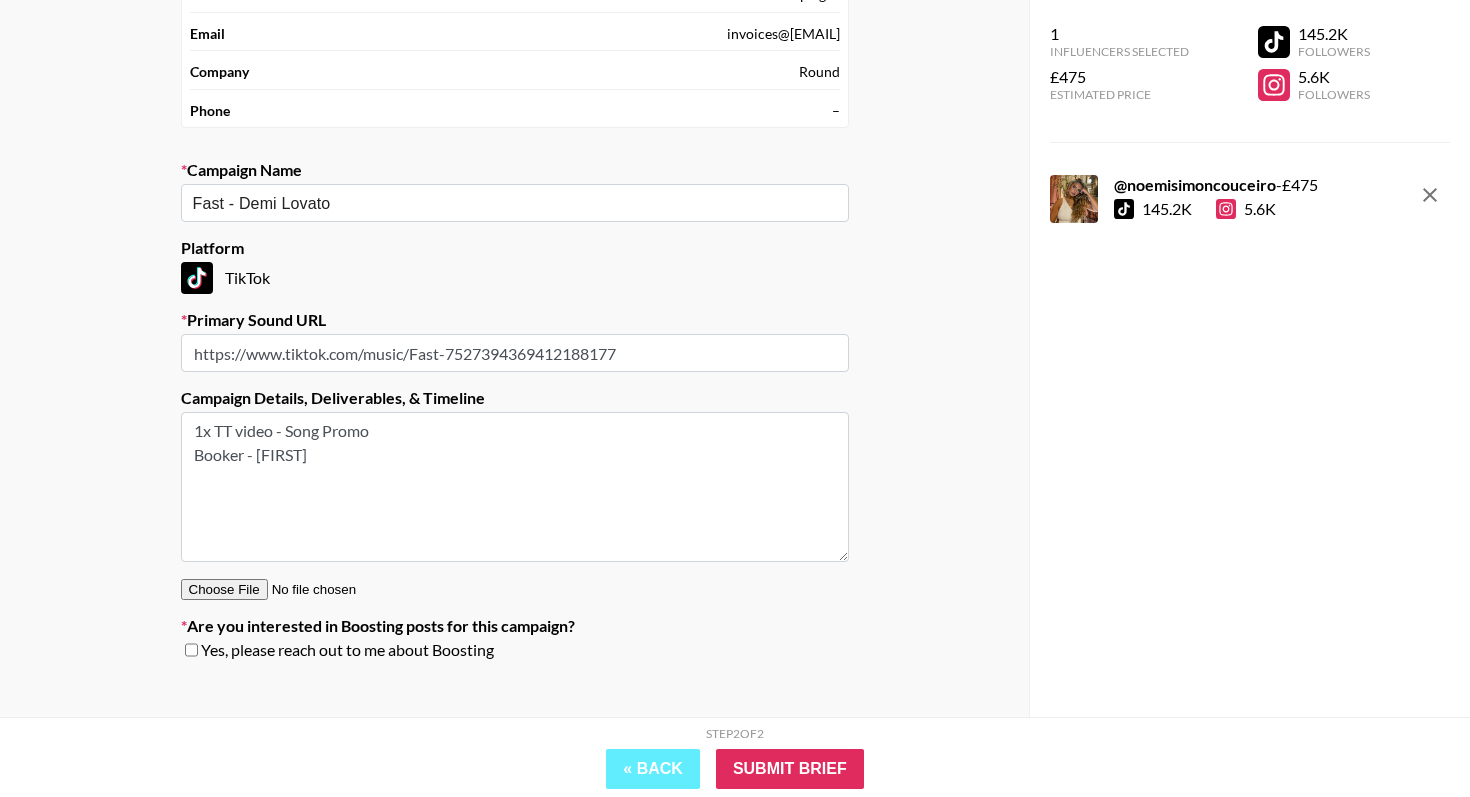 drag, startPoint x: 314, startPoint y: 460, endPoint x: 168, endPoint y: 454, distance: 146.12323 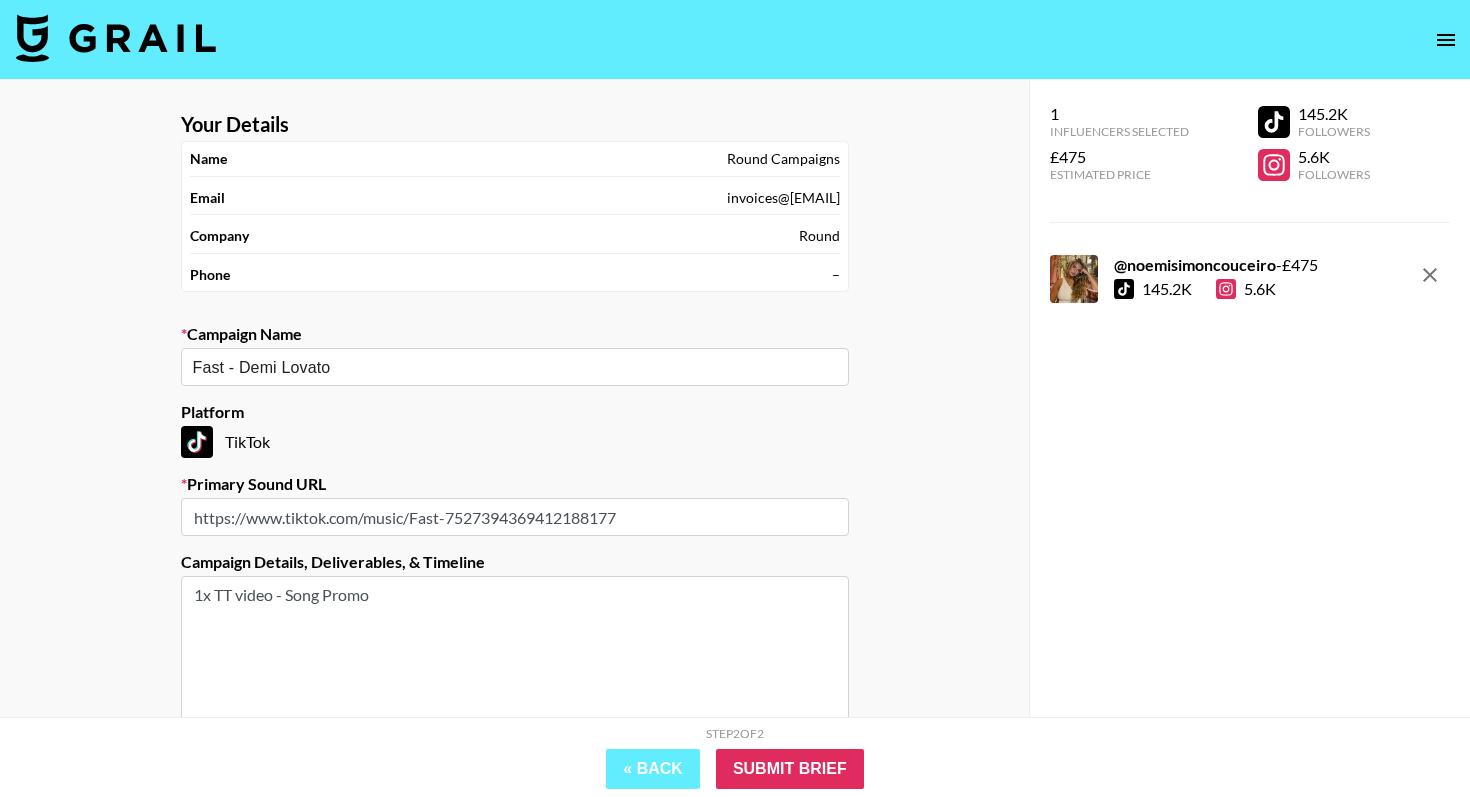 scroll, scrollTop: 3, scrollLeft: 0, axis: vertical 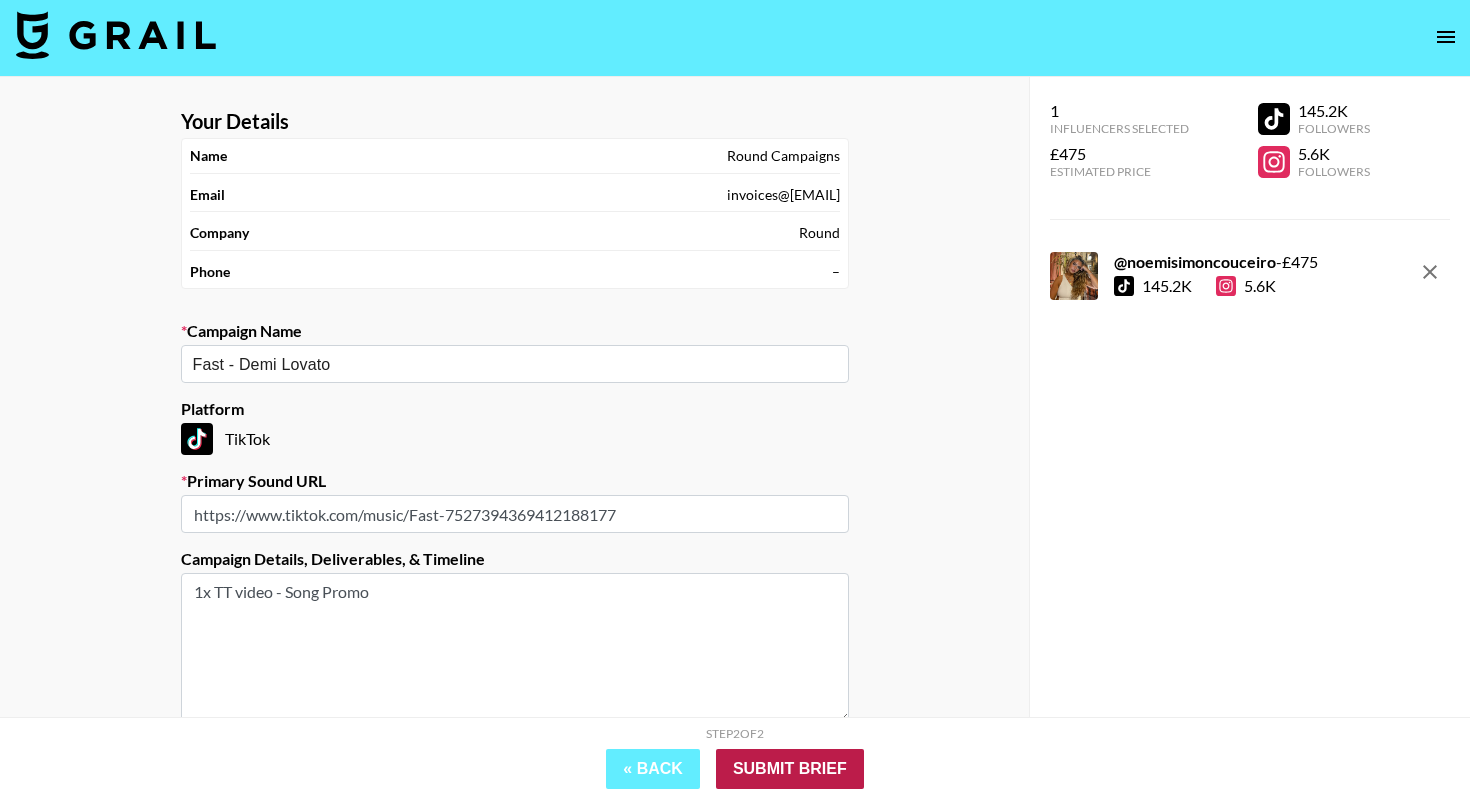 type on "1x TT video - Song Promo" 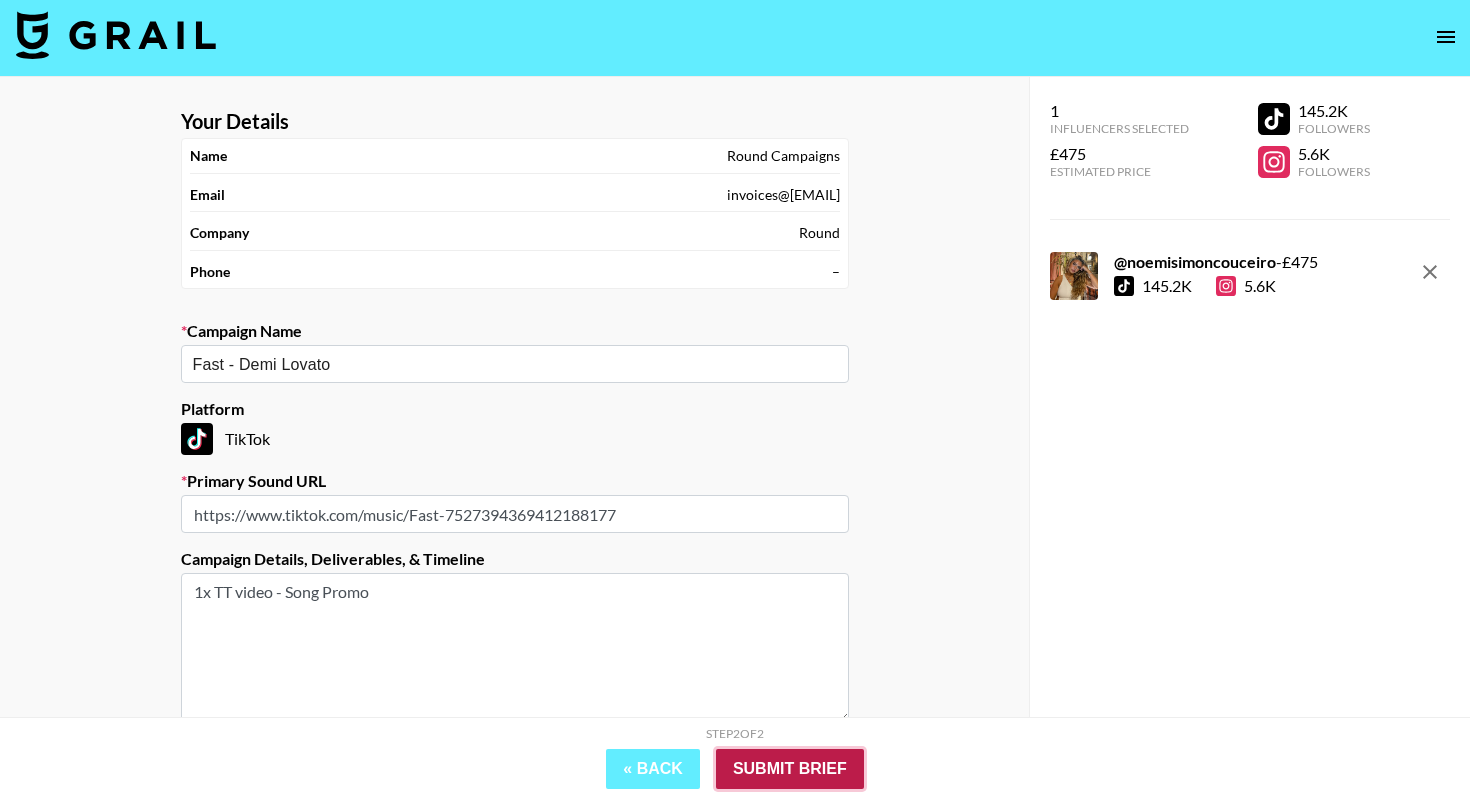 click on "Submit Brief" at bounding box center [790, 769] 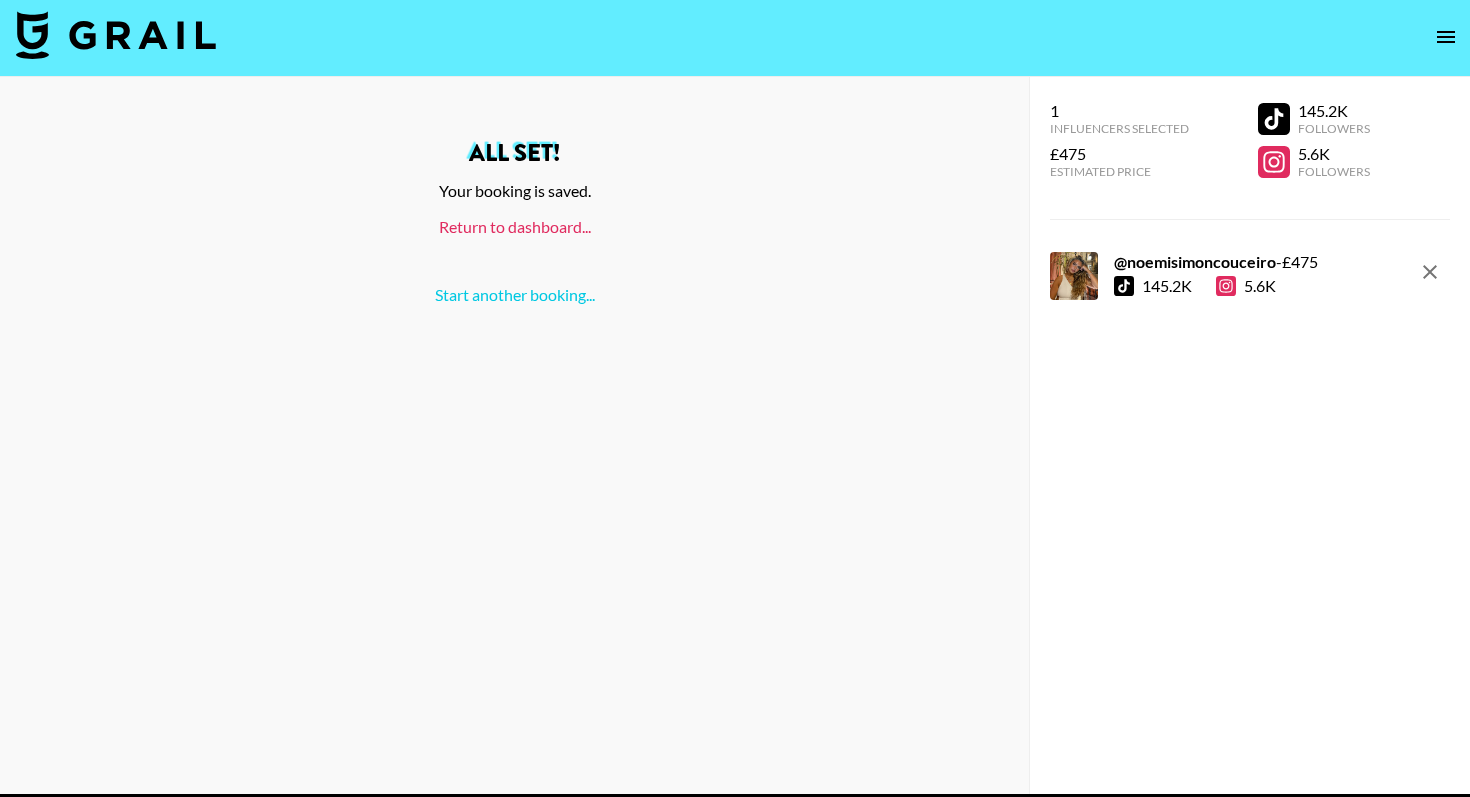 click on "Return to dashboard..." at bounding box center (515, 226) 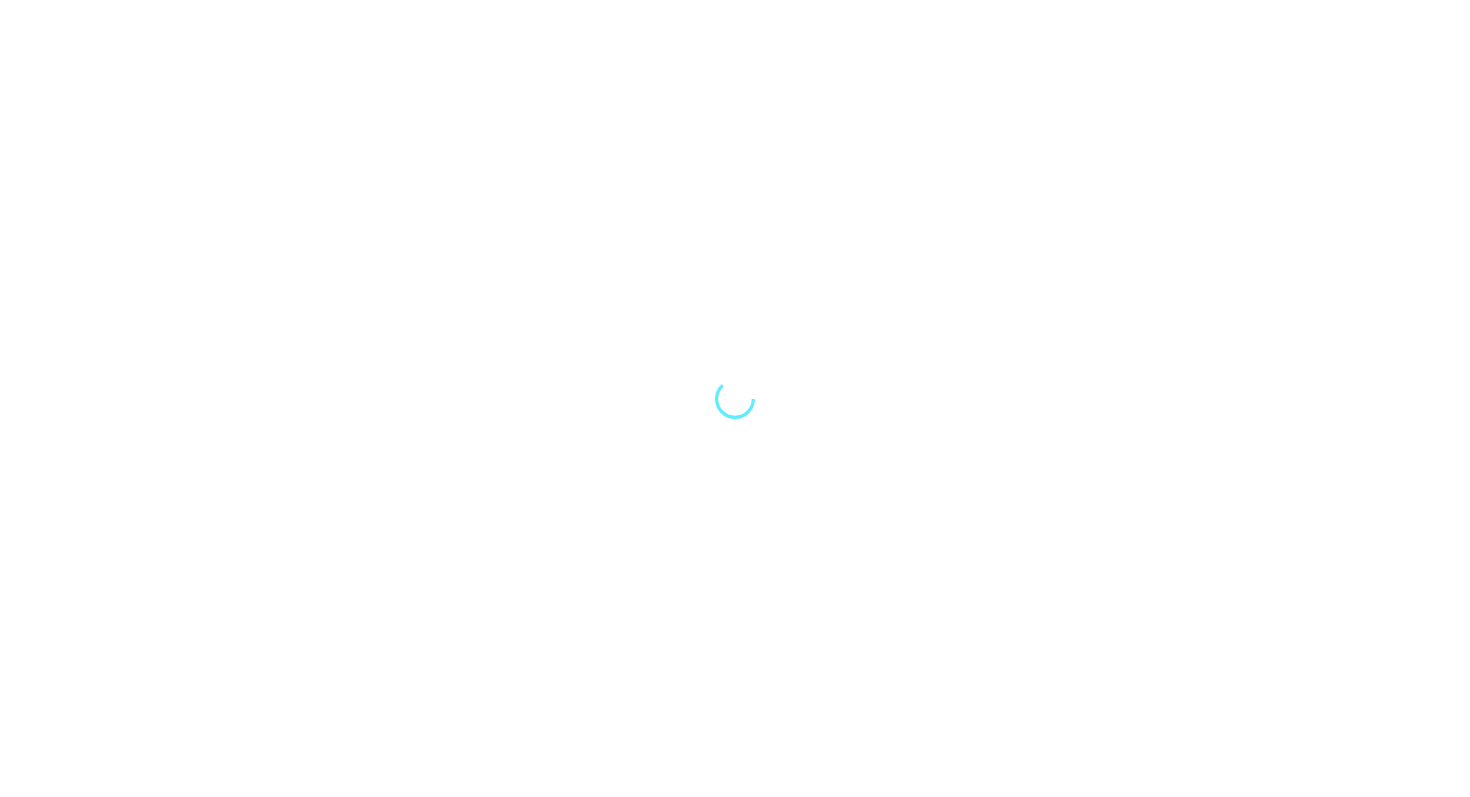 scroll, scrollTop: 0, scrollLeft: 0, axis: both 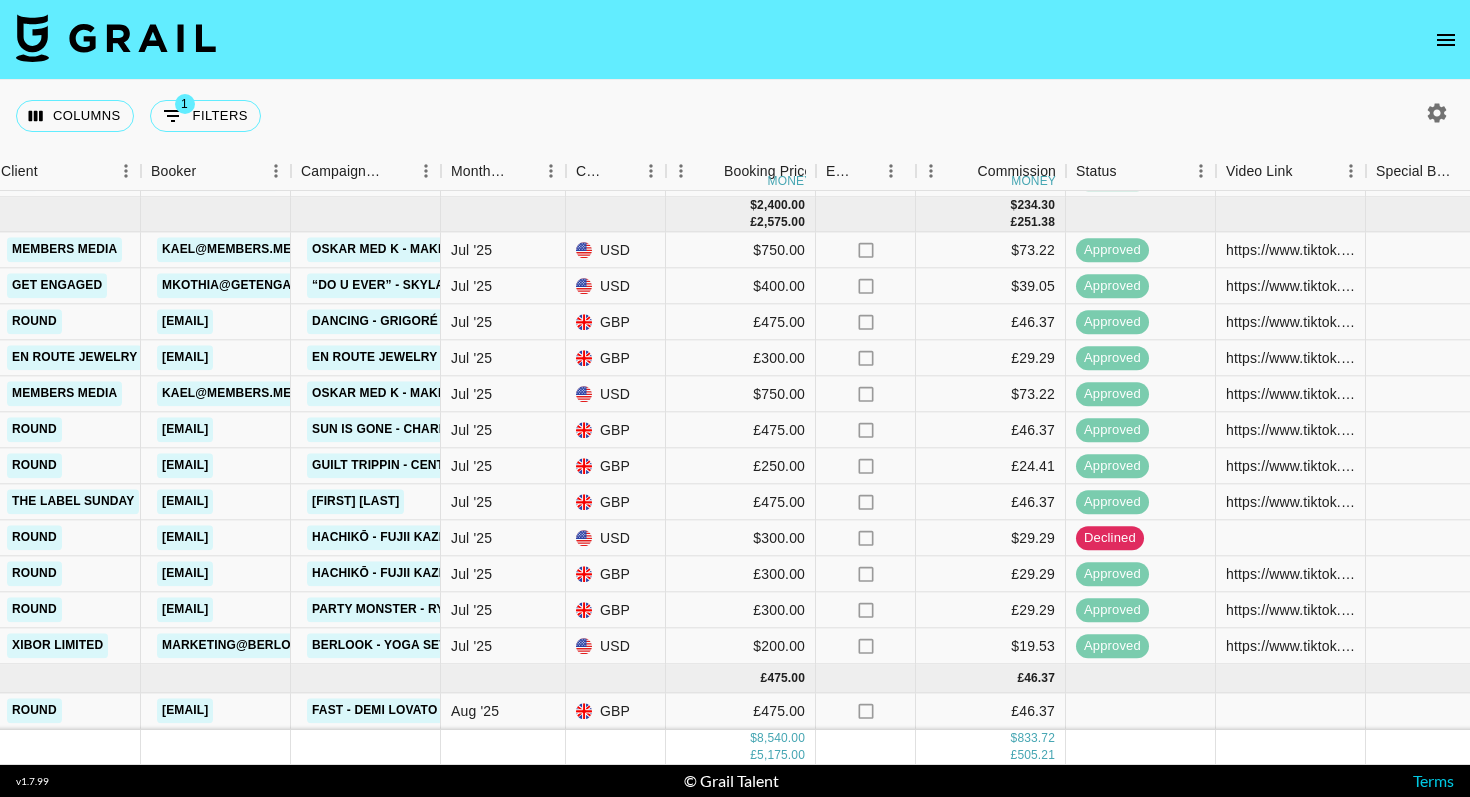 click on "Columns 1 Filters + Booking" at bounding box center (735, 116) 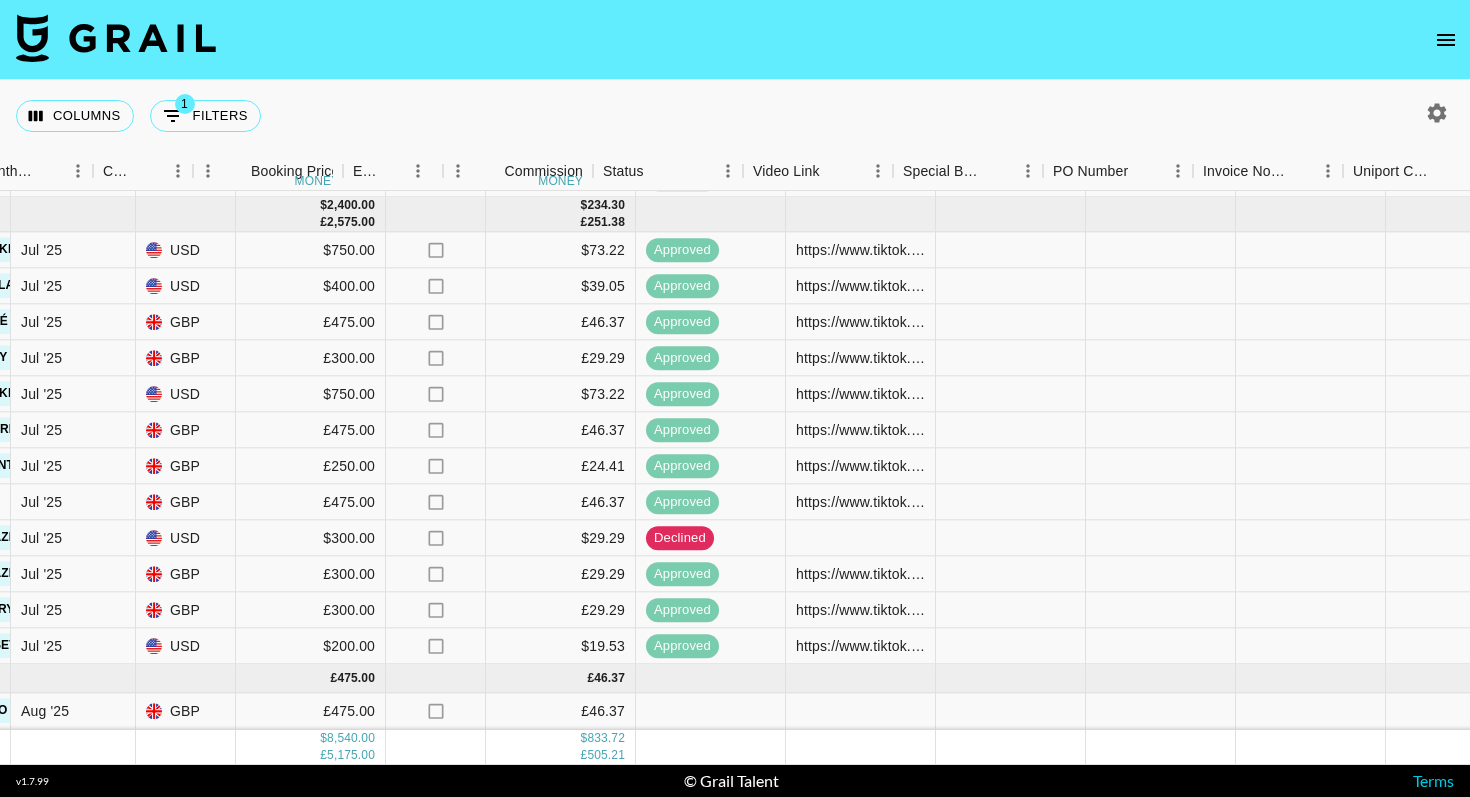 scroll, scrollTop: 778, scrollLeft: 1147, axis: both 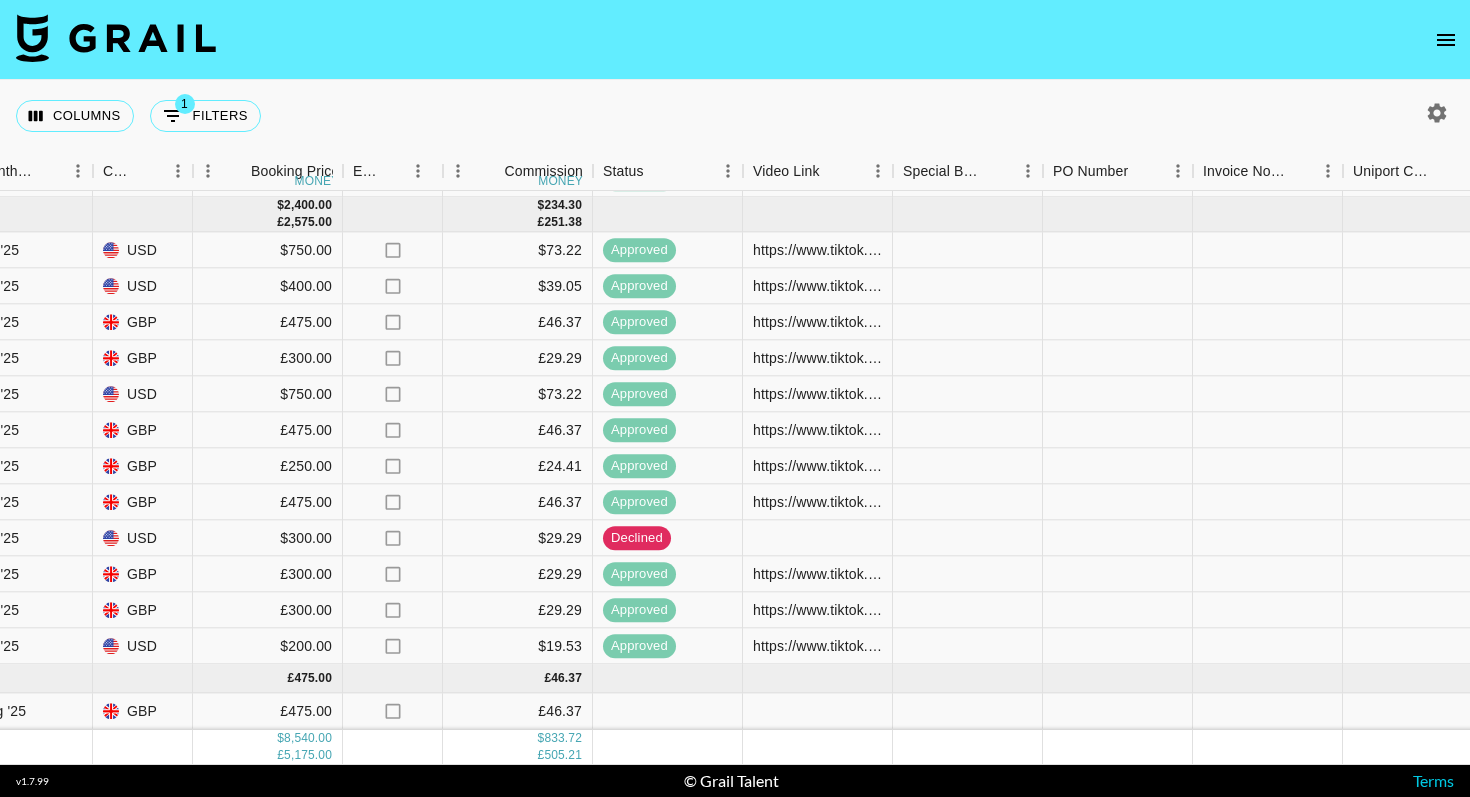 click 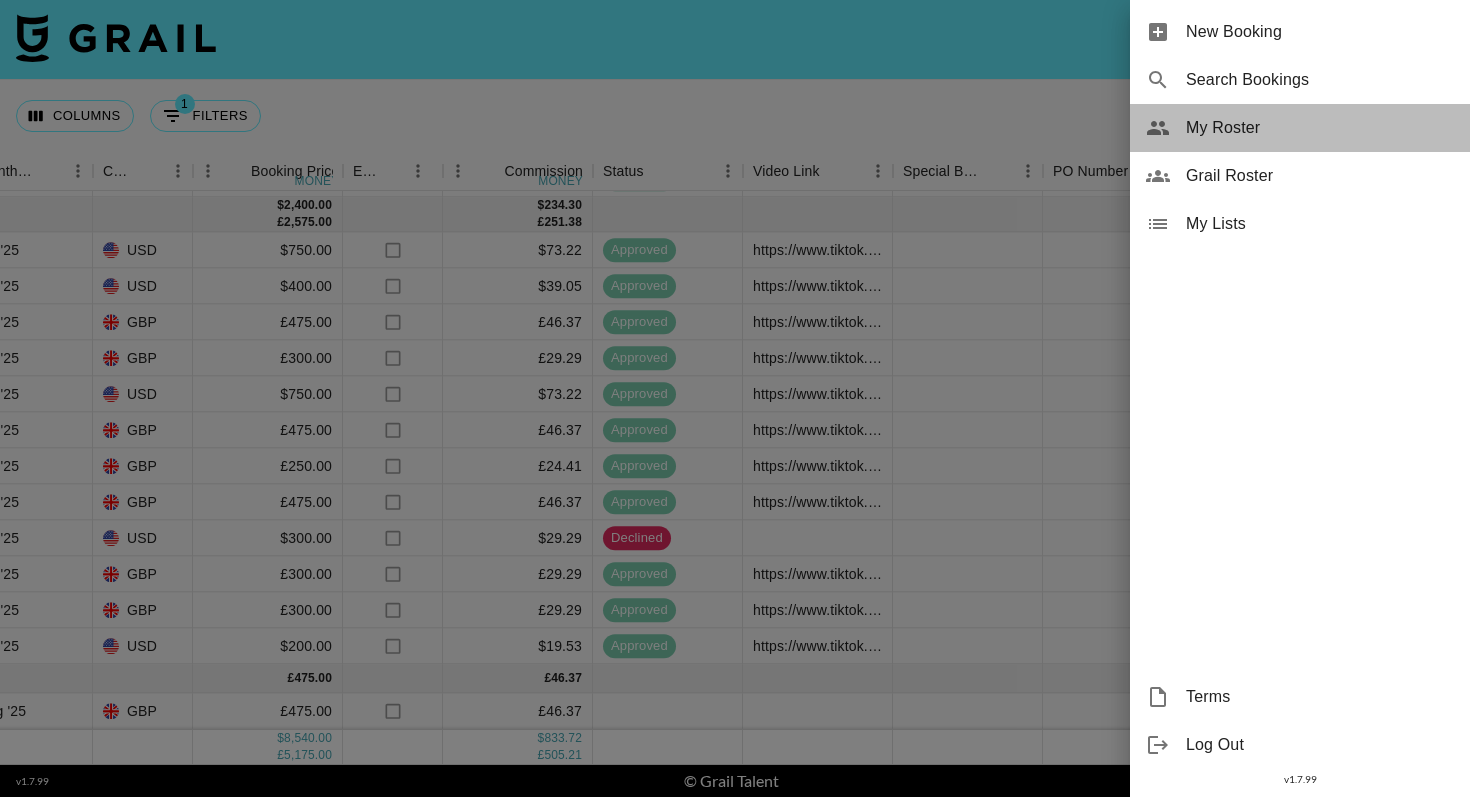 click on "My Roster" at bounding box center [1320, 128] 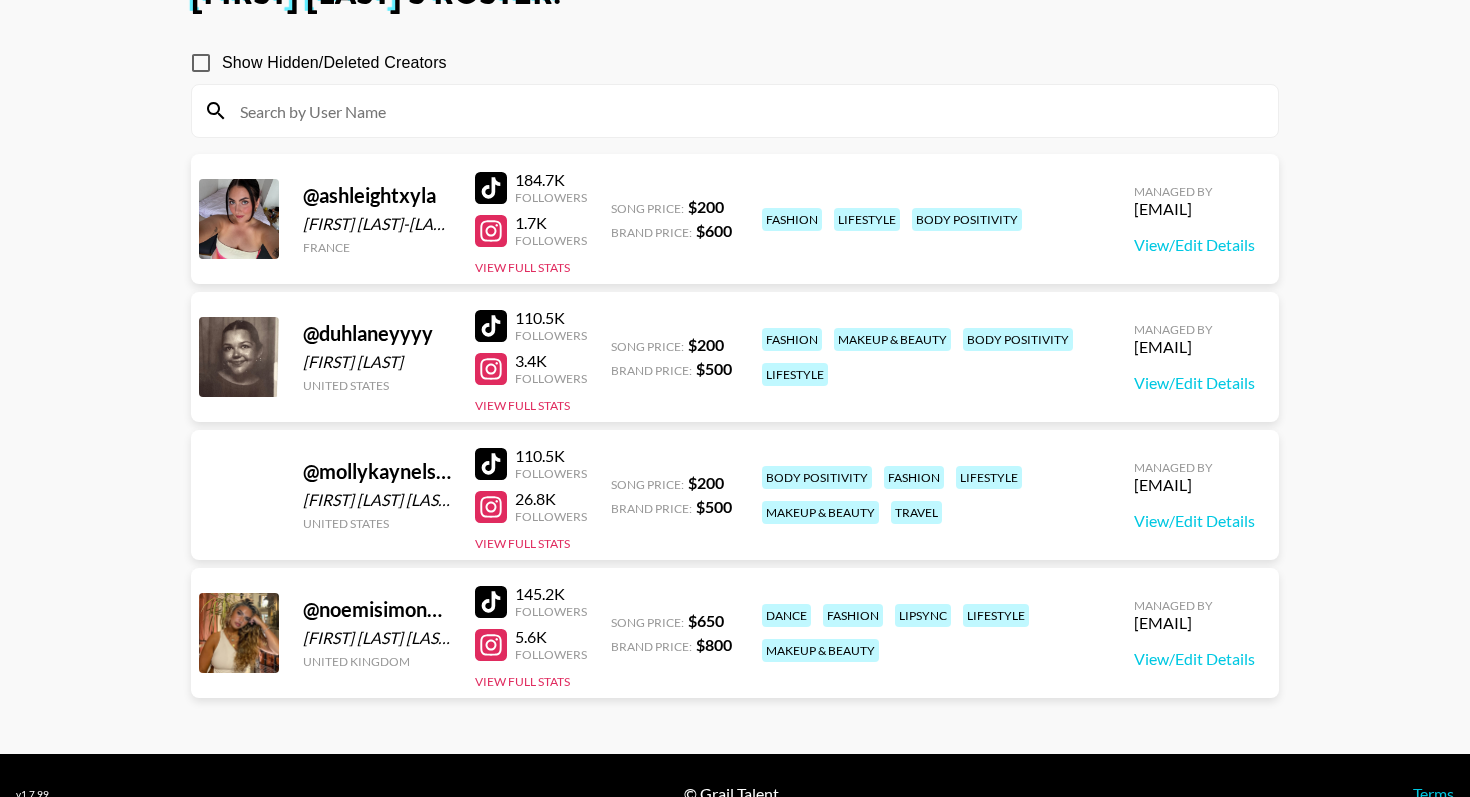 scroll, scrollTop: 0, scrollLeft: 0, axis: both 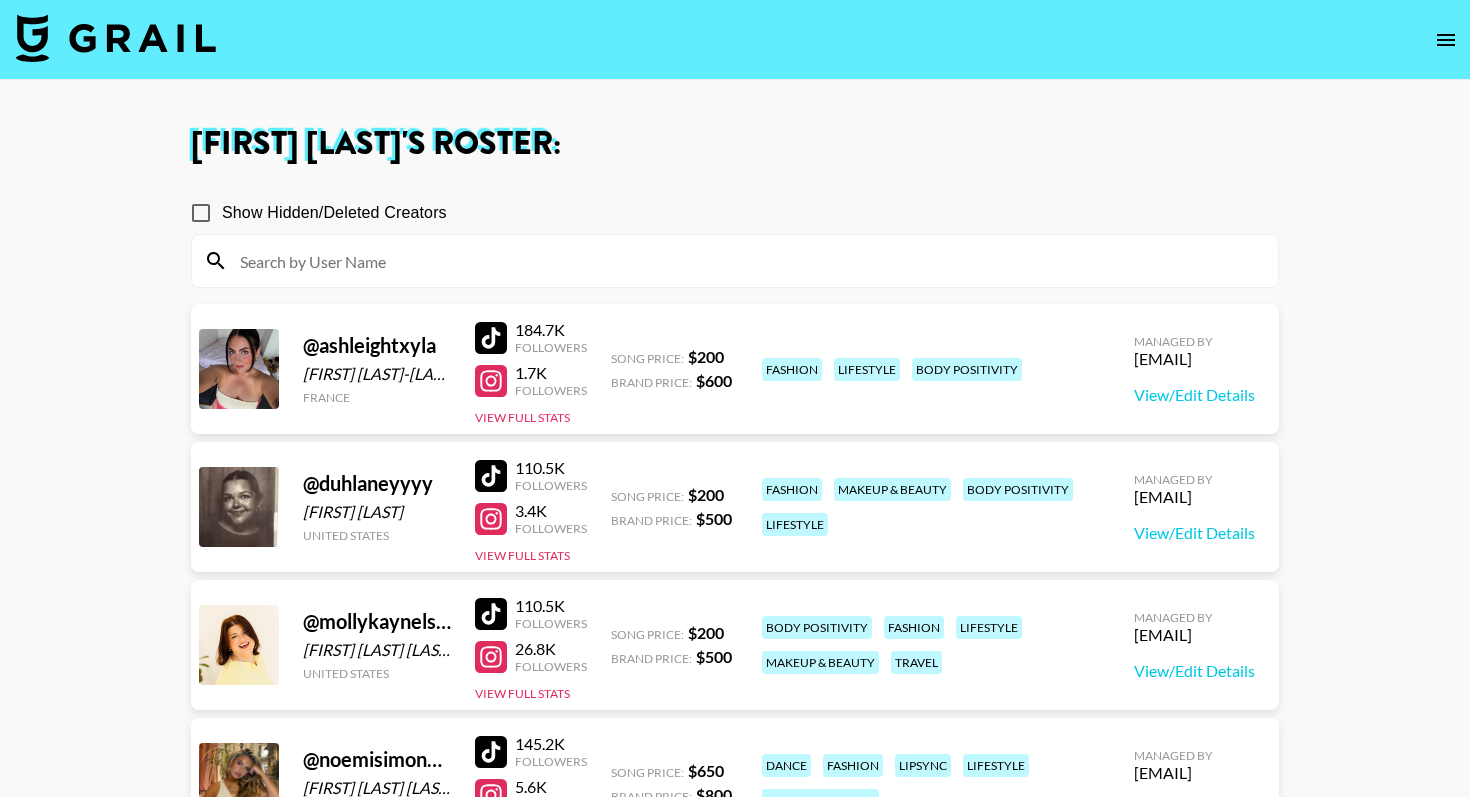 click at bounding box center [116, 38] 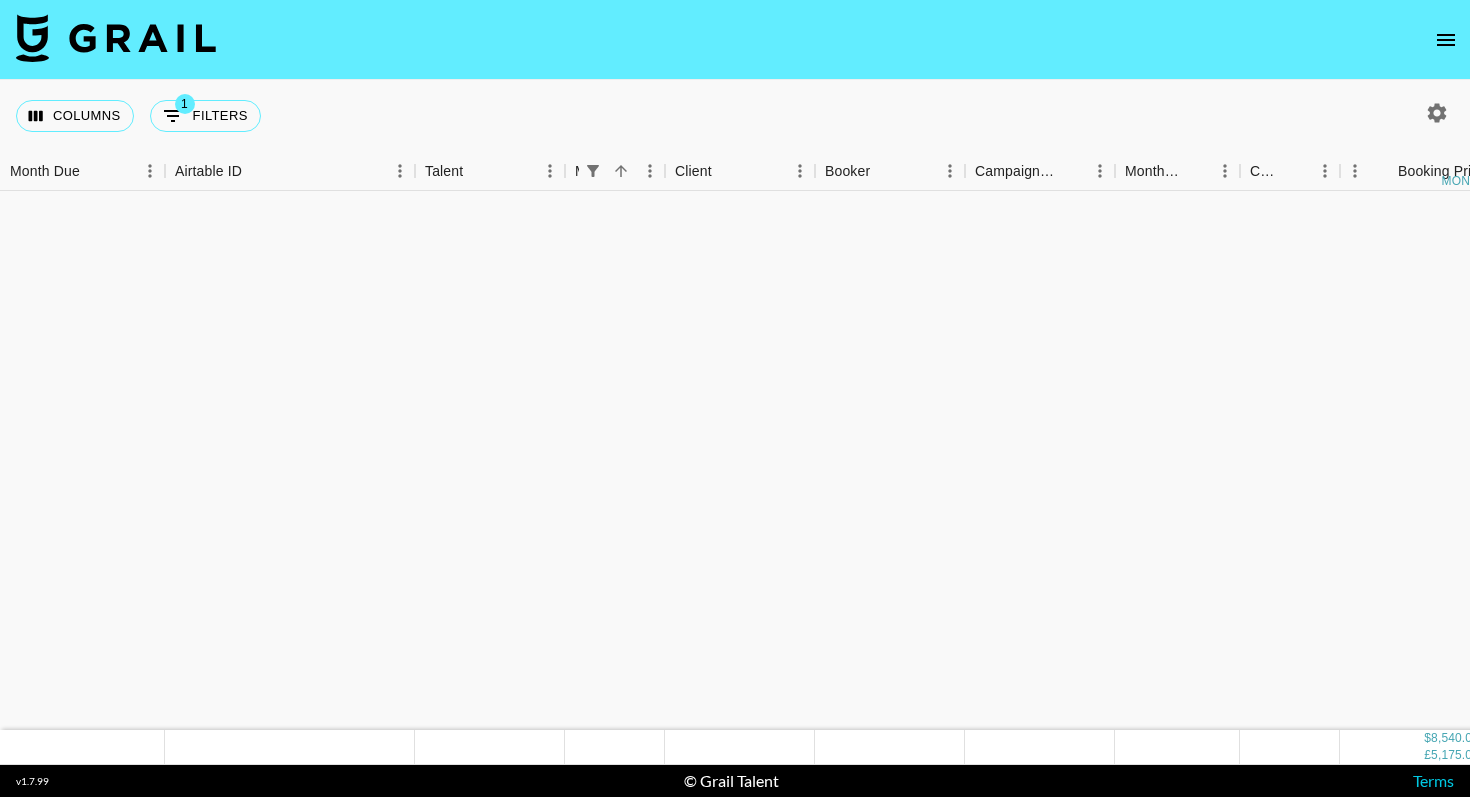 scroll, scrollTop: 778, scrollLeft: 0, axis: vertical 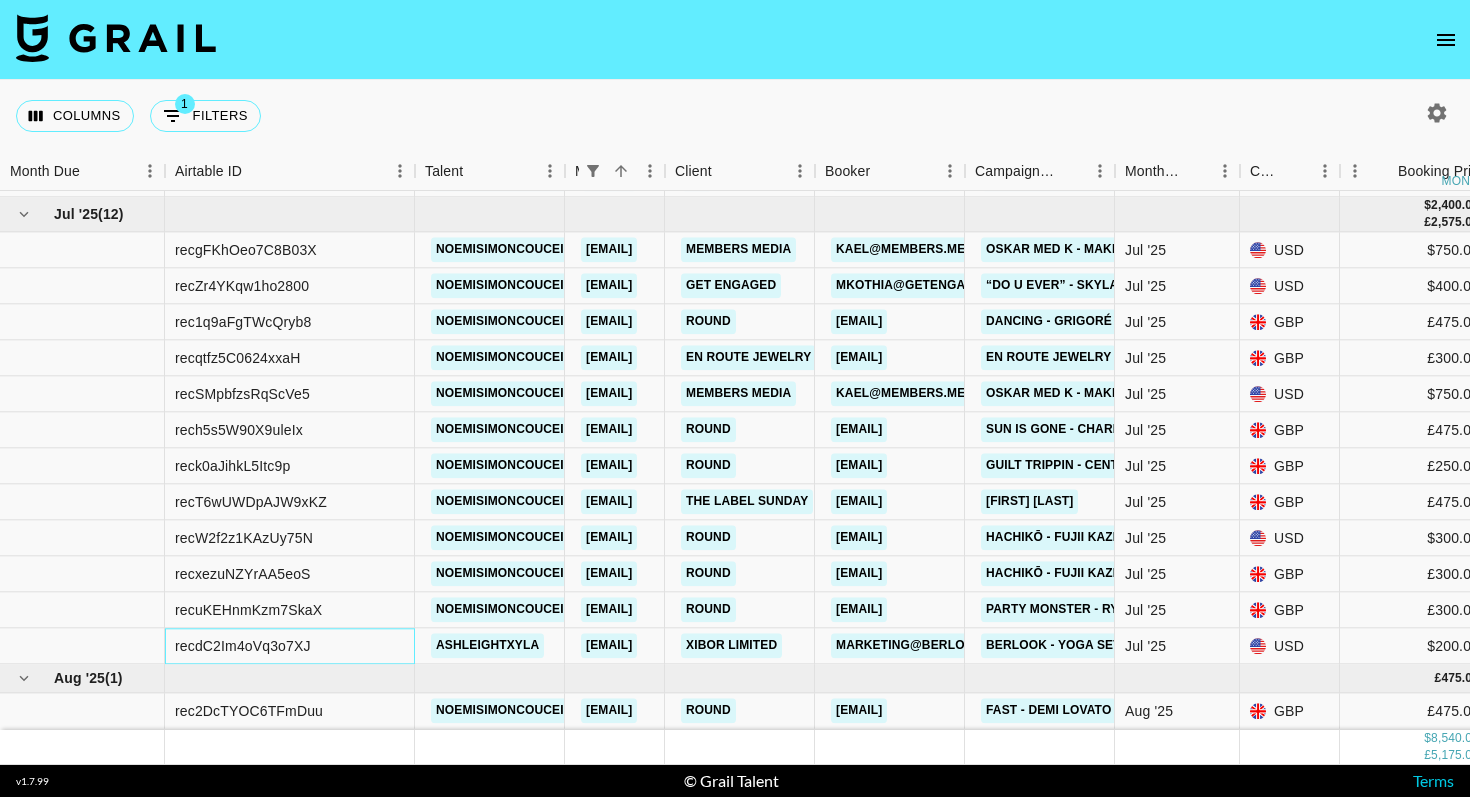 click on "recdC2Im4oVq3o7XJ" at bounding box center [290, 647] 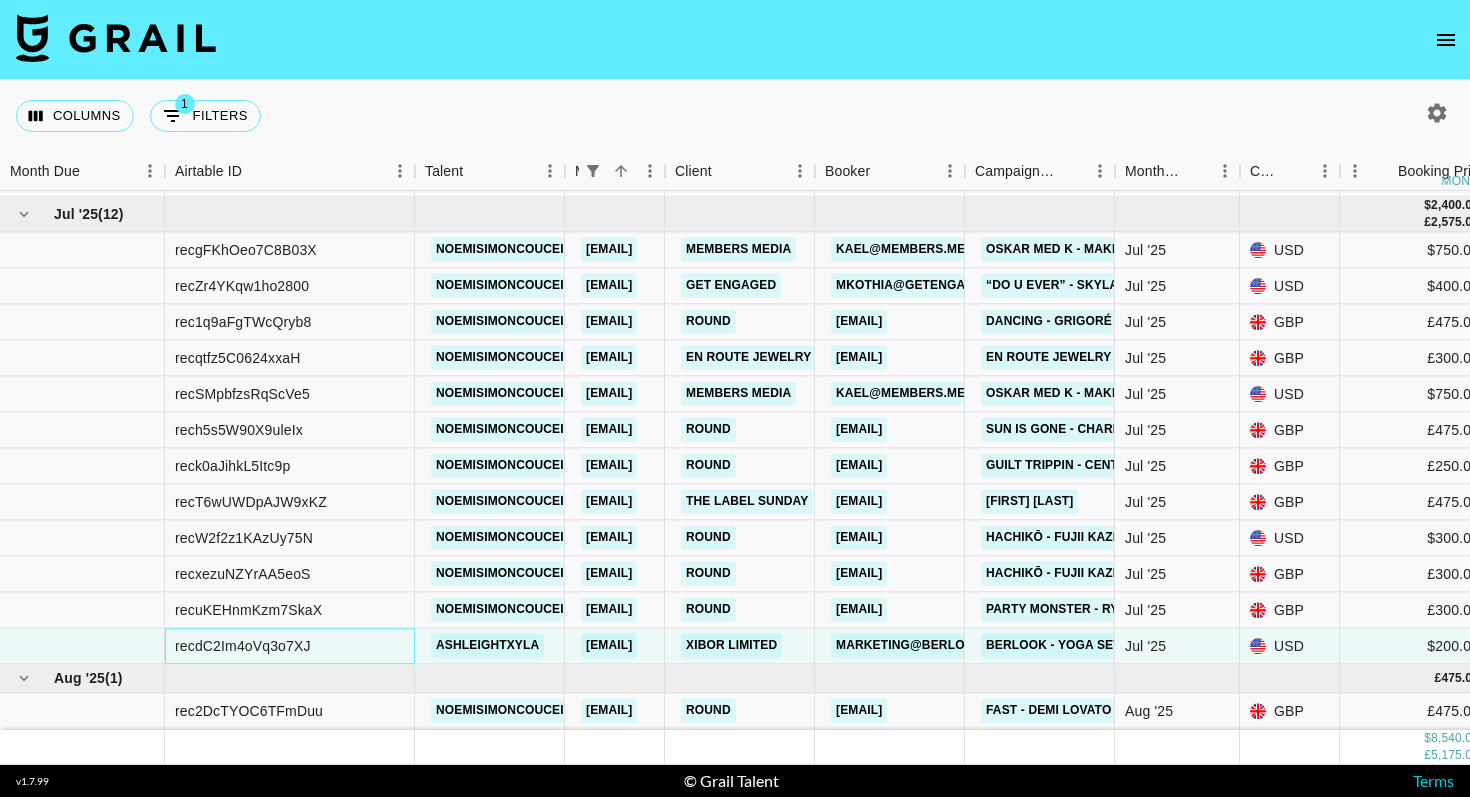 click on "recdC2Im4oVq3o7XJ" at bounding box center (290, 647) 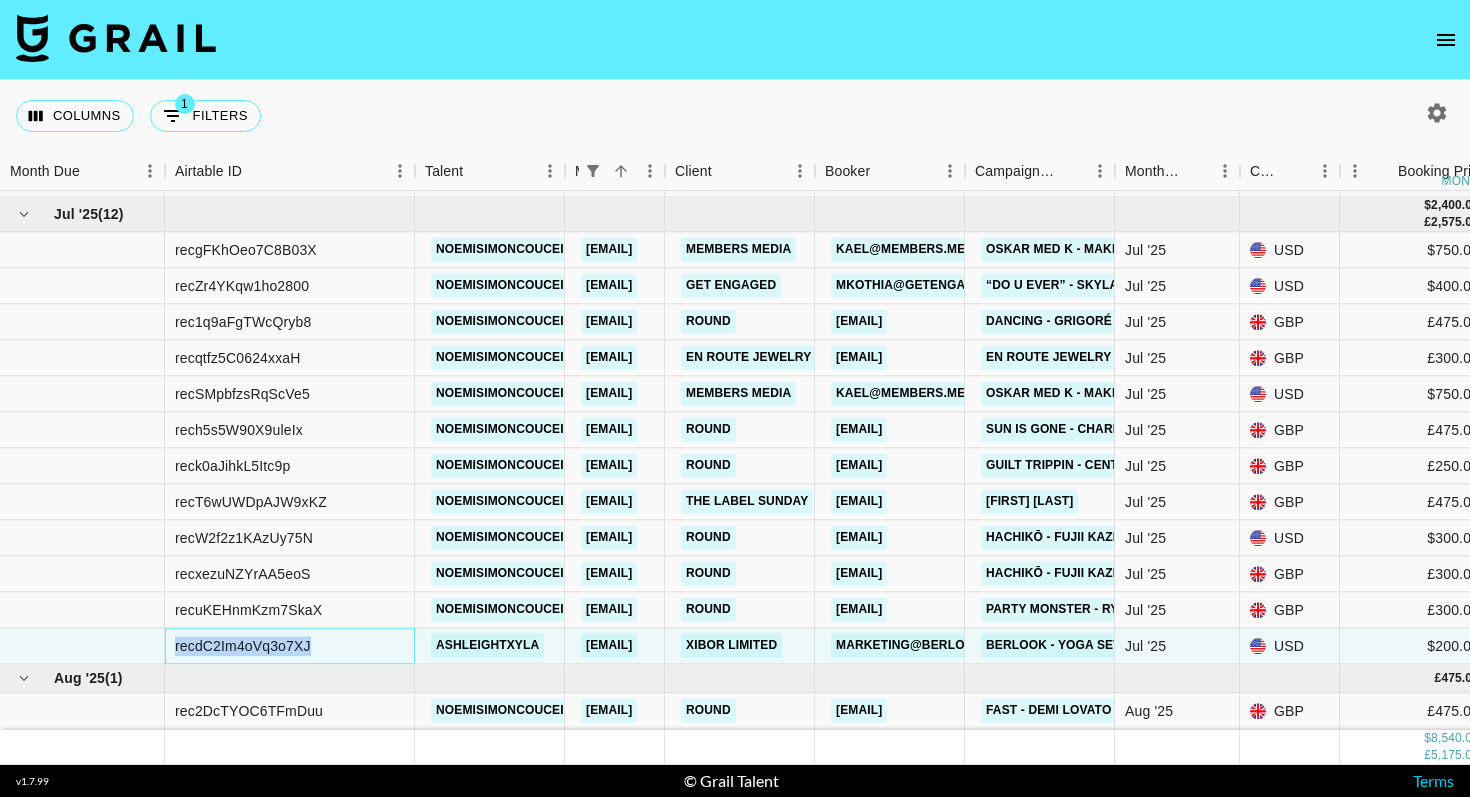drag, startPoint x: 309, startPoint y: 646, endPoint x: 174, endPoint y: 647, distance: 135.00371 